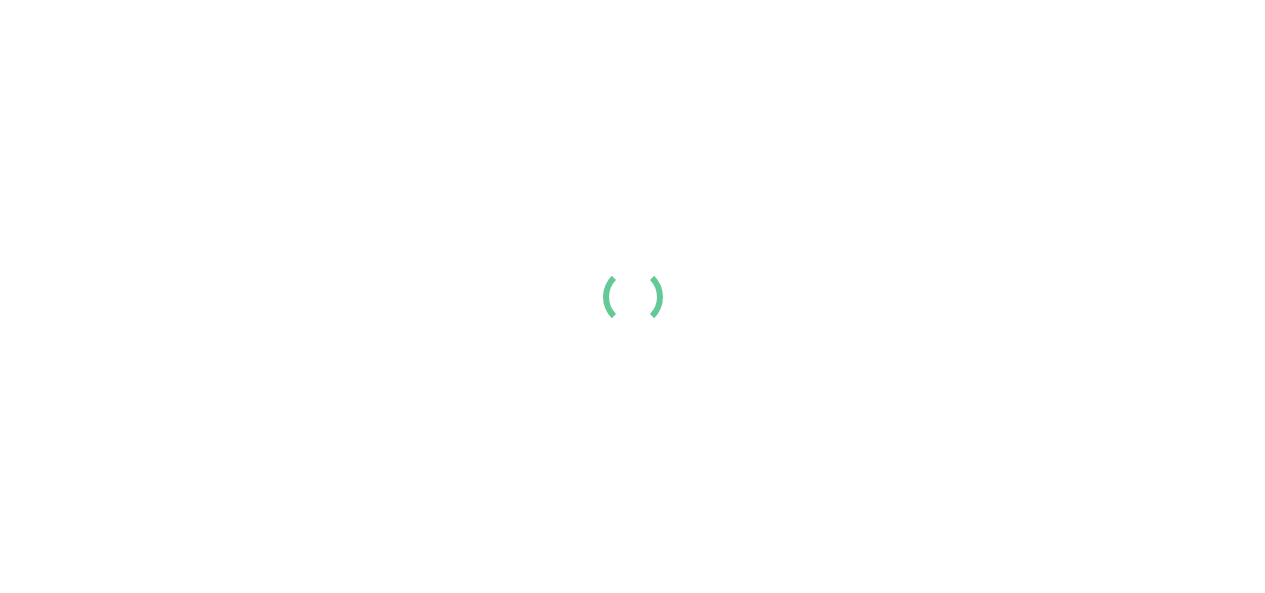 scroll, scrollTop: 0, scrollLeft: 0, axis: both 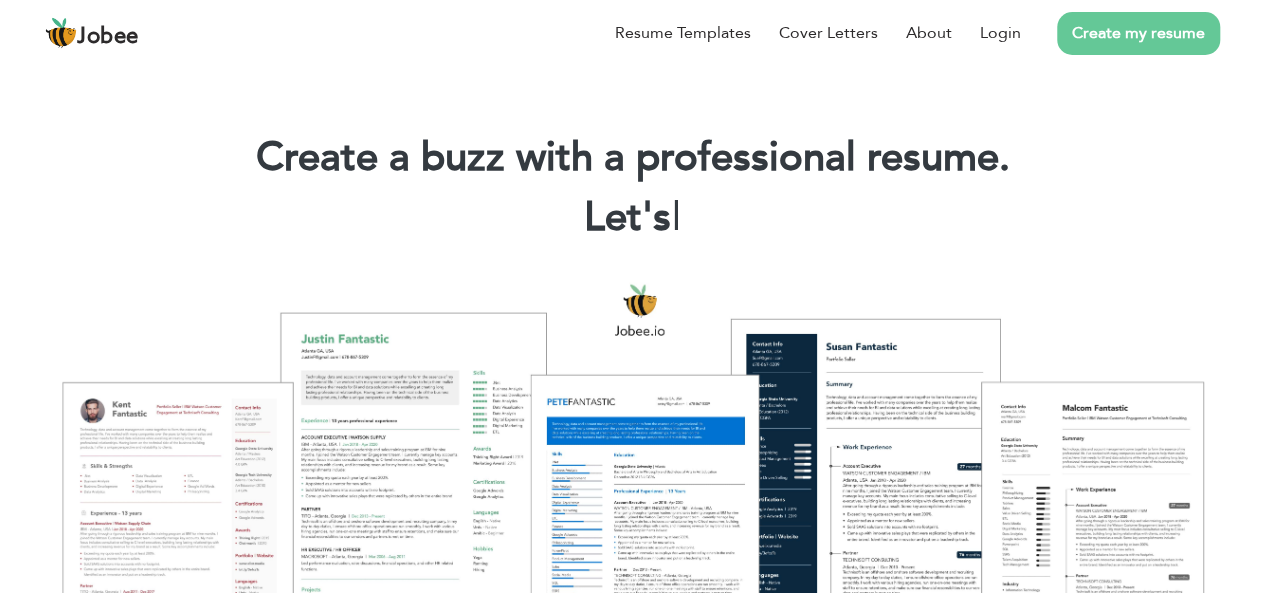 click on "Create my resume" at bounding box center (1138, 33) 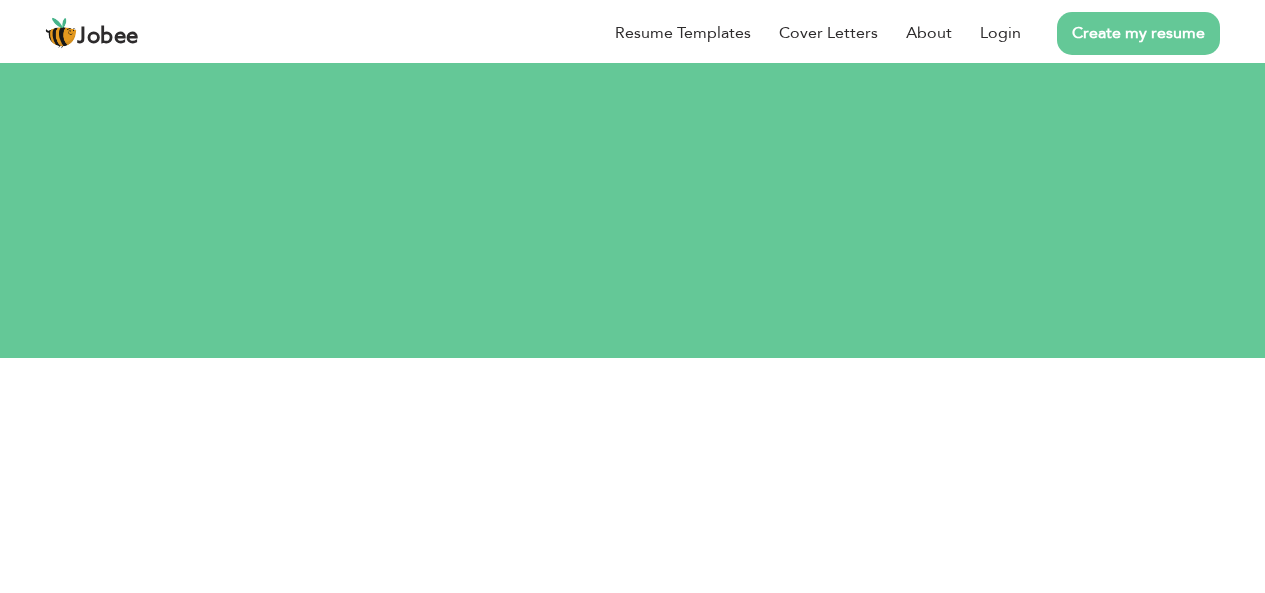 scroll, scrollTop: 0, scrollLeft: 0, axis: both 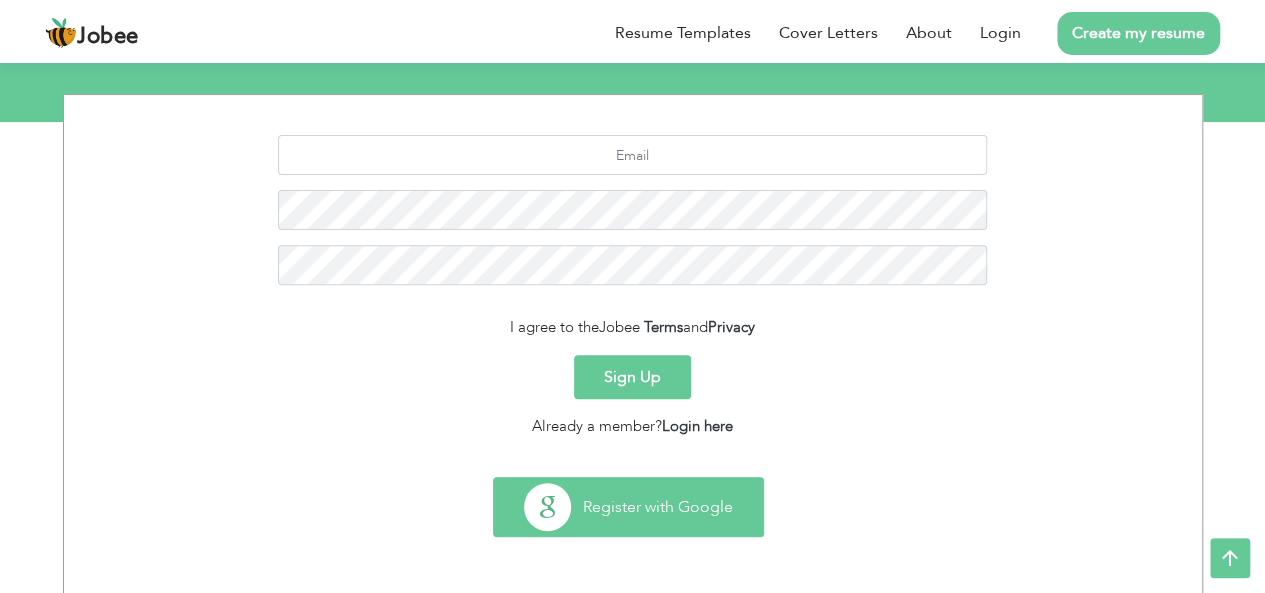 click on "Register with Google" at bounding box center [628, 507] 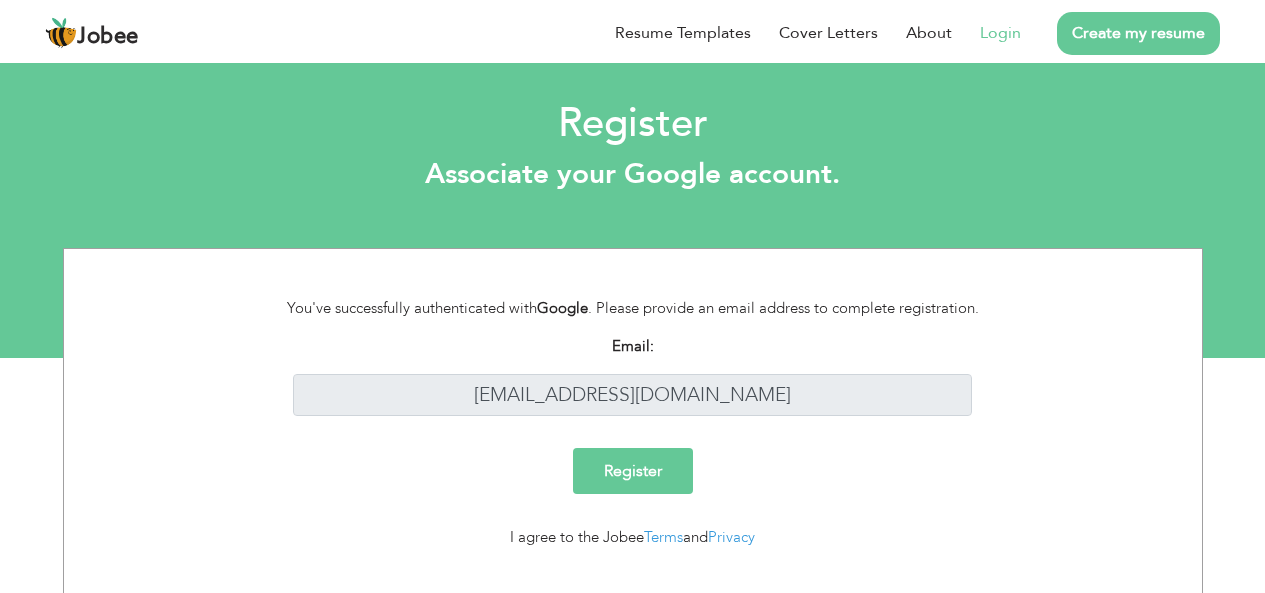 scroll, scrollTop: 0, scrollLeft: 0, axis: both 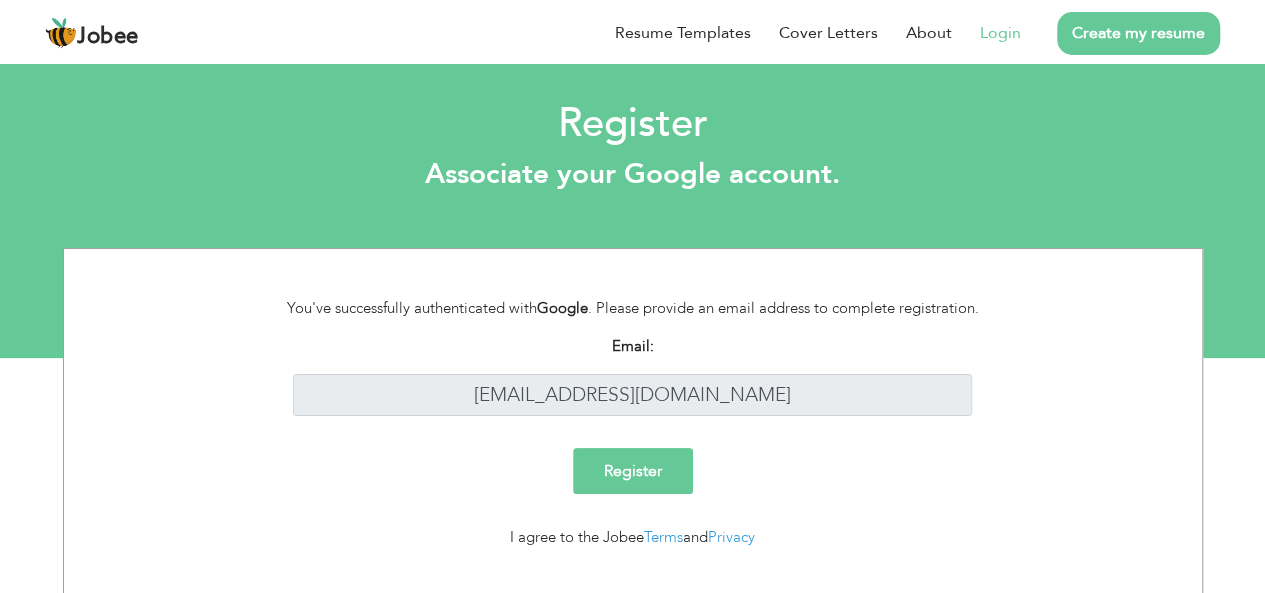 click on "Register" at bounding box center [633, 471] 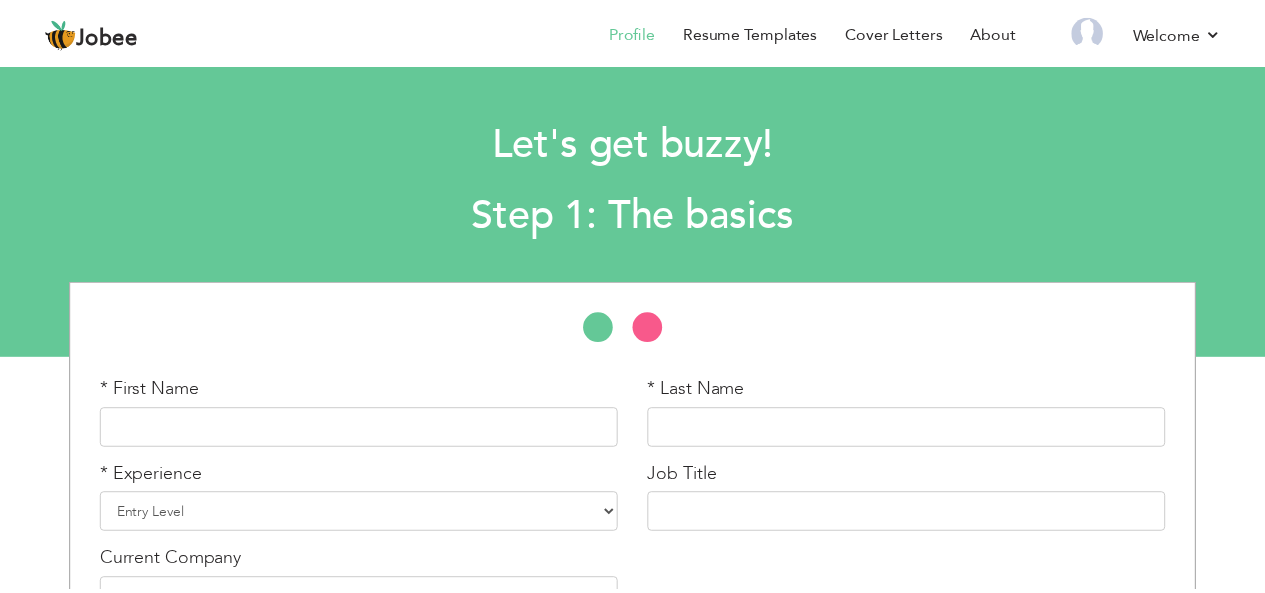 scroll, scrollTop: 0, scrollLeft: 0, axis: both 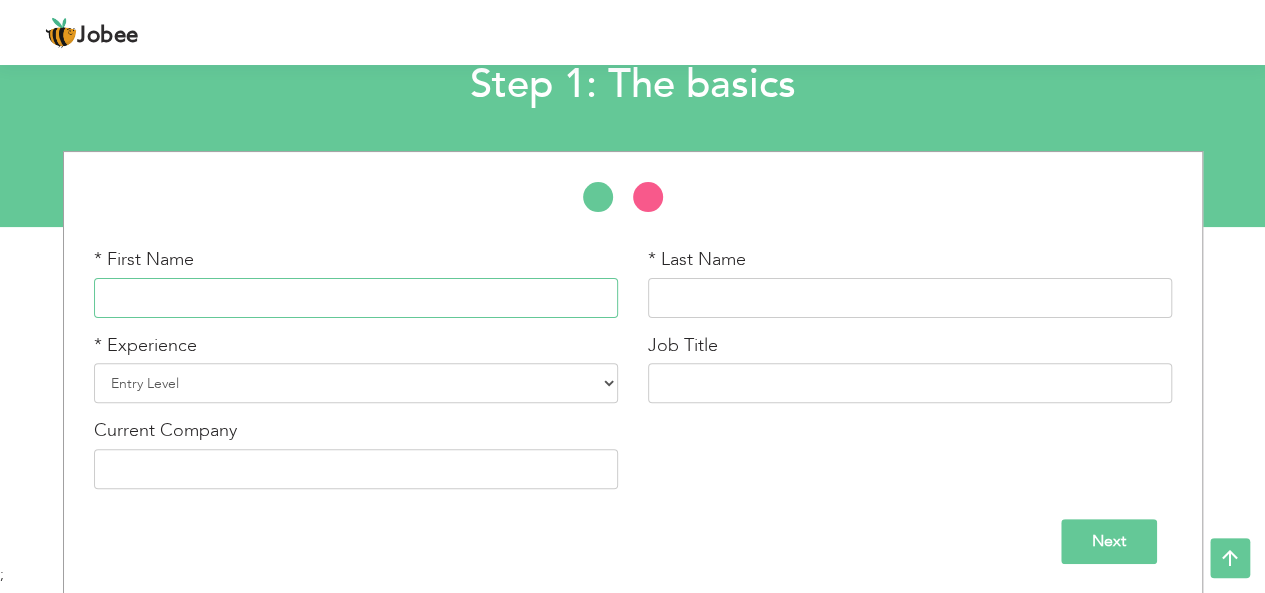 click at bounding box center (356, 298) 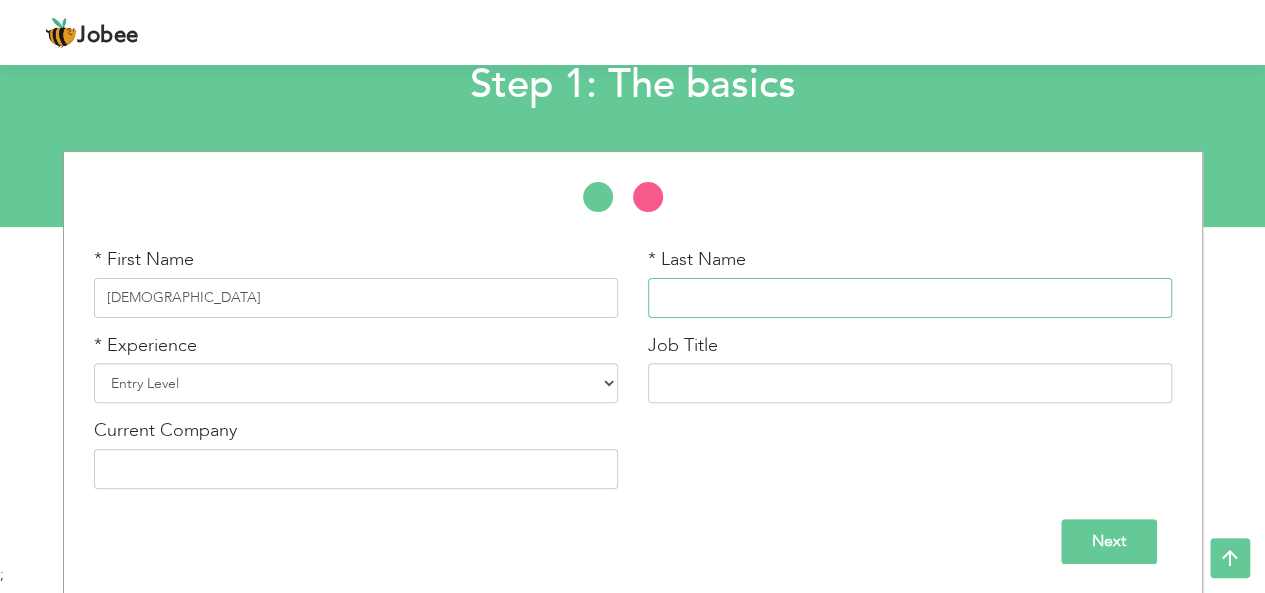 type on "Kaif" 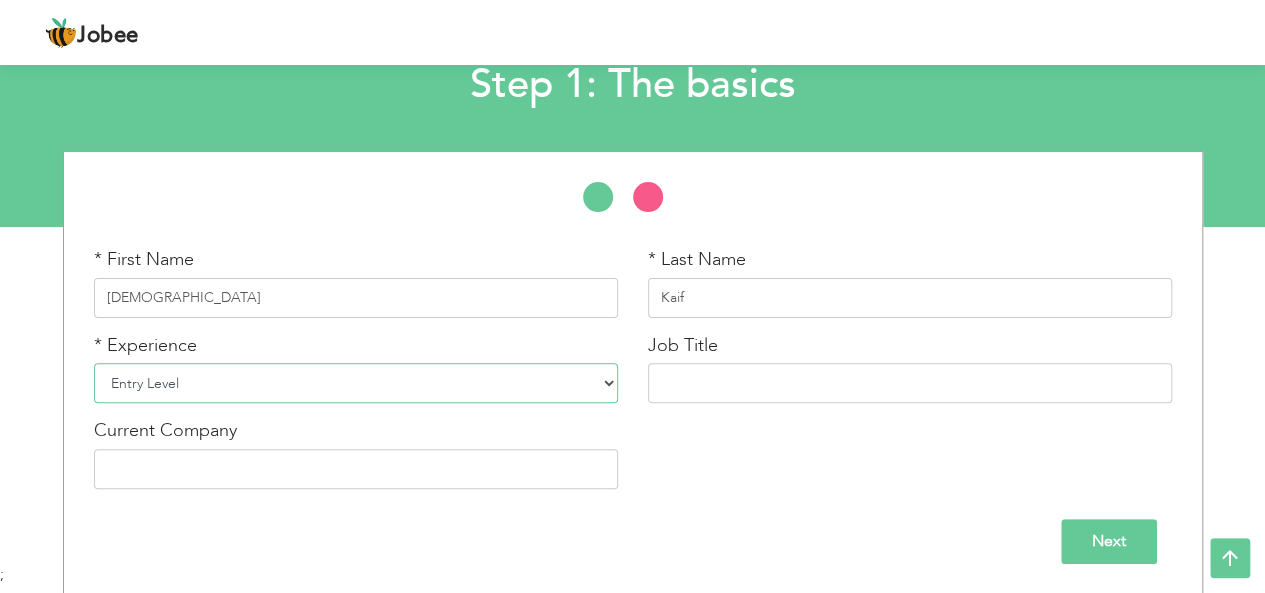 click on "Entry Level
Less than 1 Year
1 Year
2 Years
3 Years
4 Years
5 Years
6 Years
7 Years
8 Years
9 Years
10 Years
11 Years
12 Years
13 Years
14 Years
15 Years
16 Years
17 Years
18 Years
19 Years
20 Years
21 Years
22 Years
23 Years
24 Years
25 Years
26 Years
27 Years
28 Years
29 Years
30 Years
31 Years
32 Years
33 Years
34 Years
35 Years
More than 35 Years" at bounding box center (356, 383) 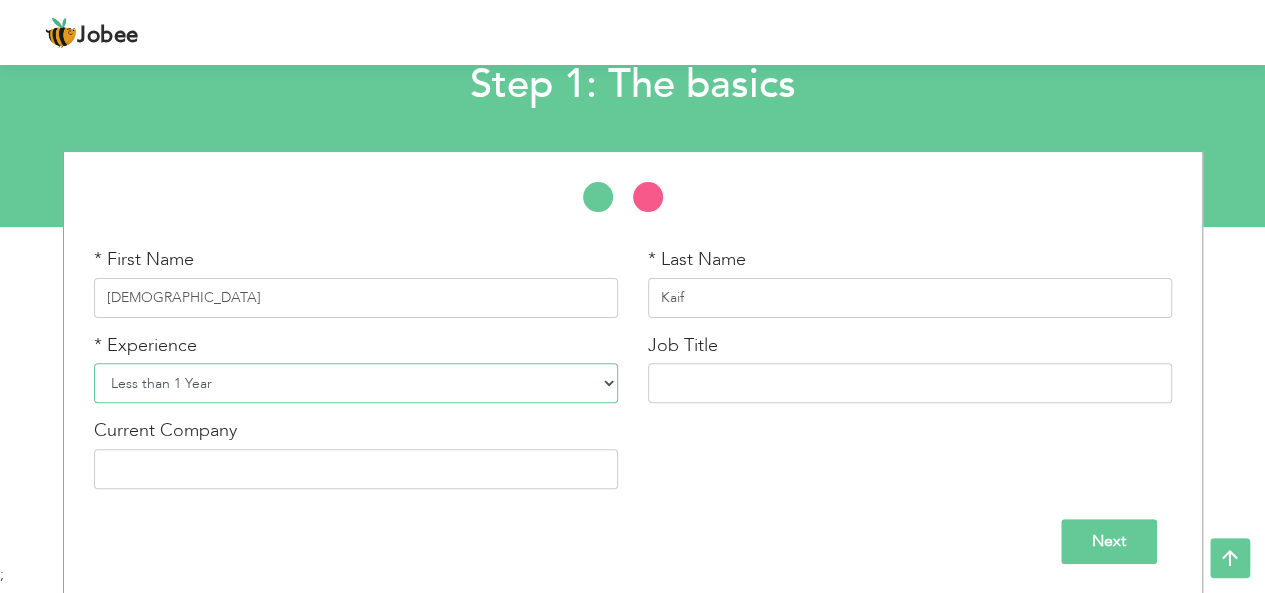 click on "Entry Level
Less than 1 Year
1 Year
2 Years
3 Years
4 Years
5 Years
6 Years
7 Years
8 Years
9 Years
10 Years
11 Years
12 Years
13 Years
14 Years
15 Years
16 Years
17 Years
18 Years
19 Years
20 Years
21 Years
22 Years
23 Years
24 Years
25 Years
26 Years
27 Years
28 Years
29 Years
30 Years
31 Years
32 Years
33 Years
34 Years
35 Years
More than 35 Years" at bounding box center [356, 383] 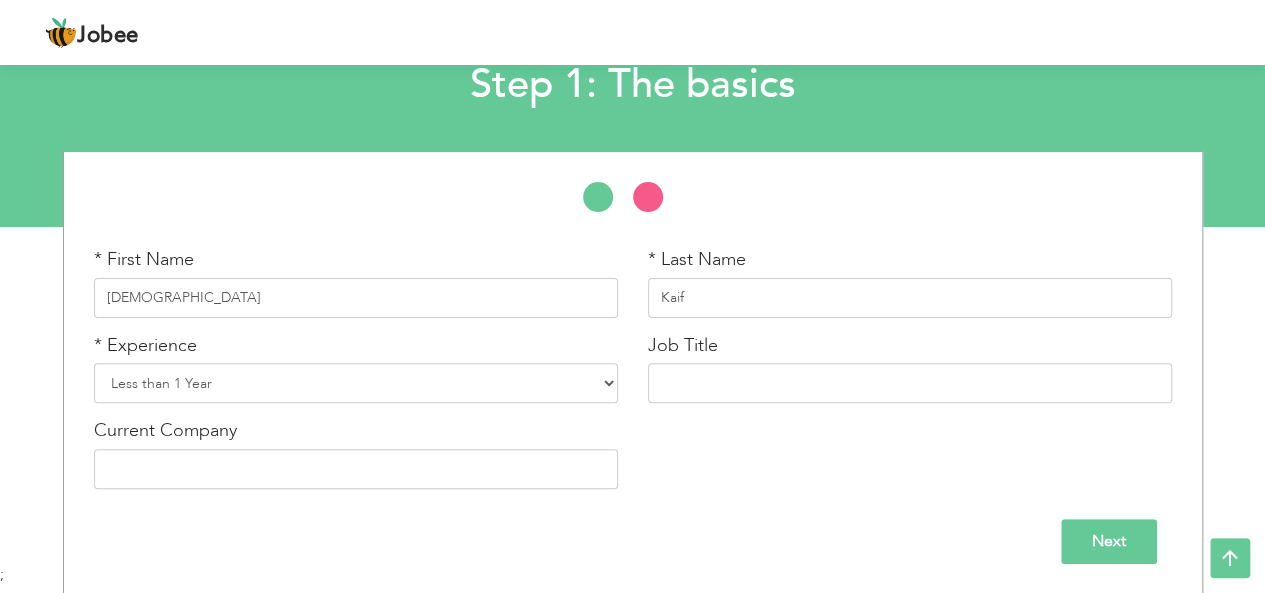 click on "Next" at bounding box center (1109, 541) 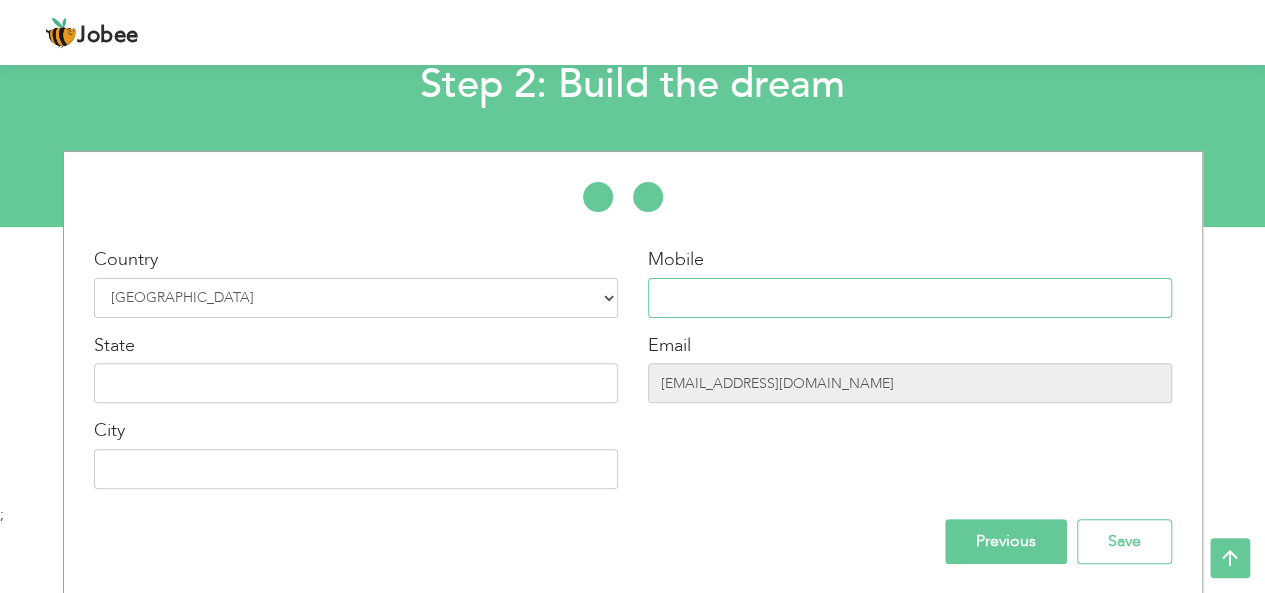 click at bounding box center [910, 298] 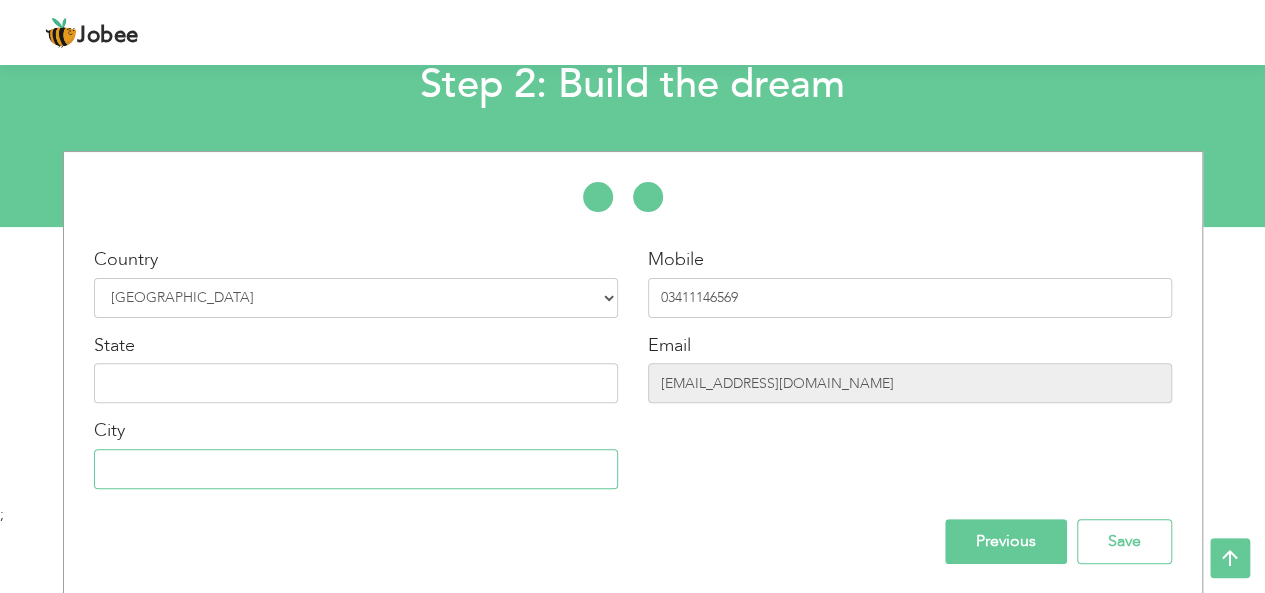 type on "Bahawalnagar" 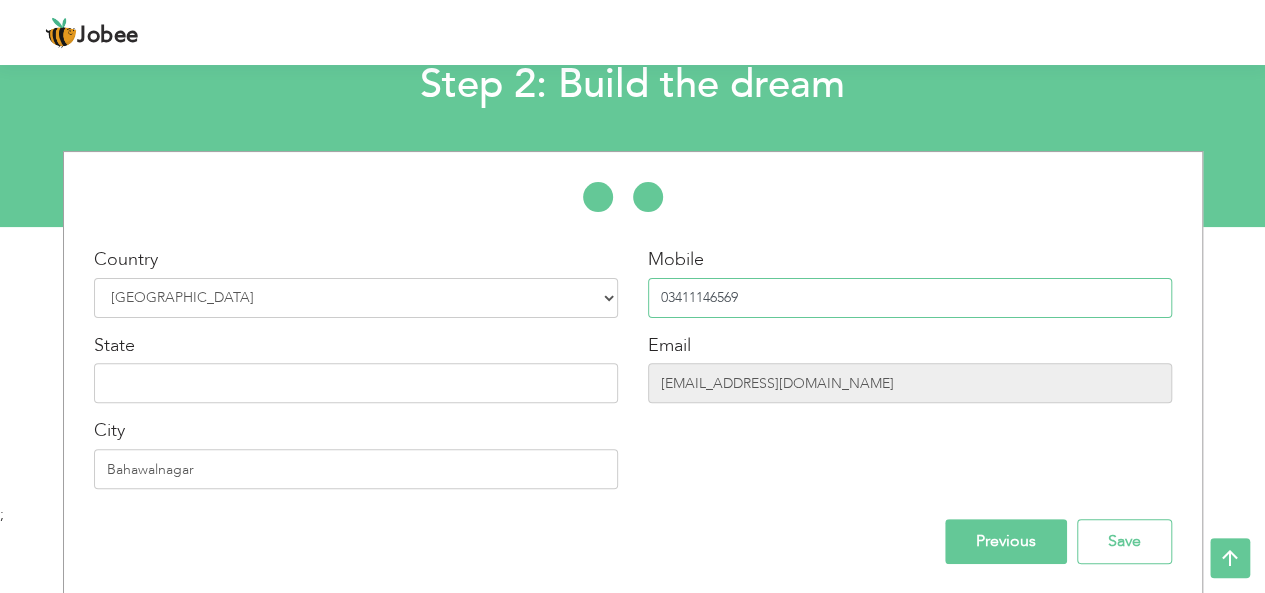 click on "03411146569" at bounding box center (910, 298) 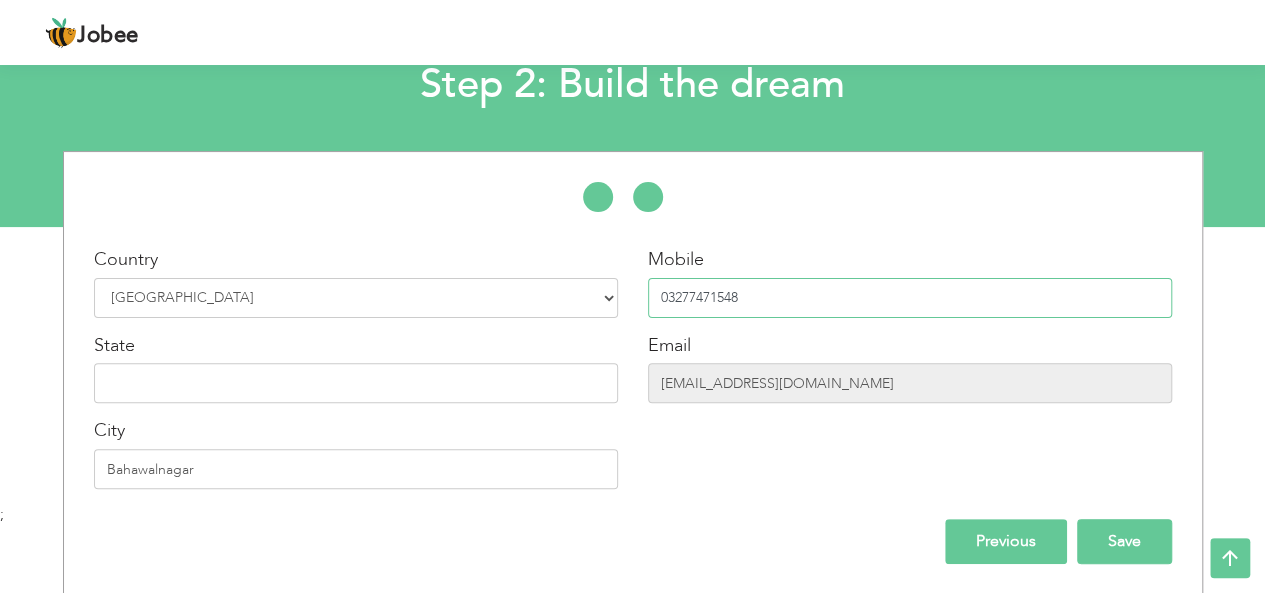 type on "03277471548" 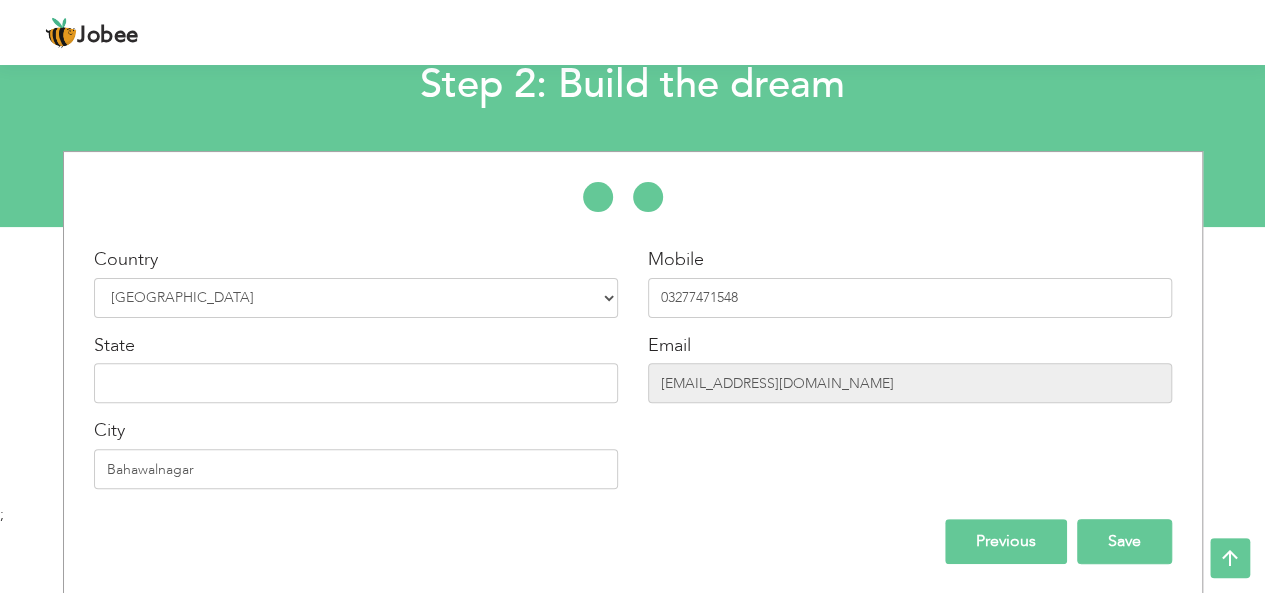 click on "Save" at bounding box center (1124, 541) 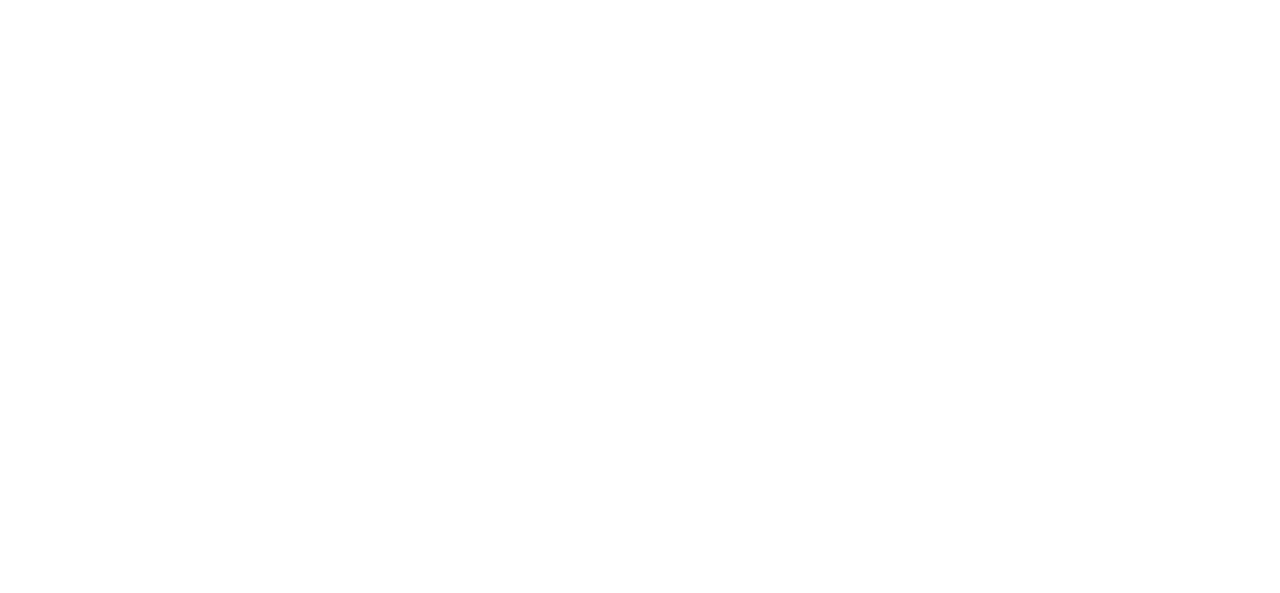 scroll, scrollTop: 0, scrollLeft: 0, axis: both 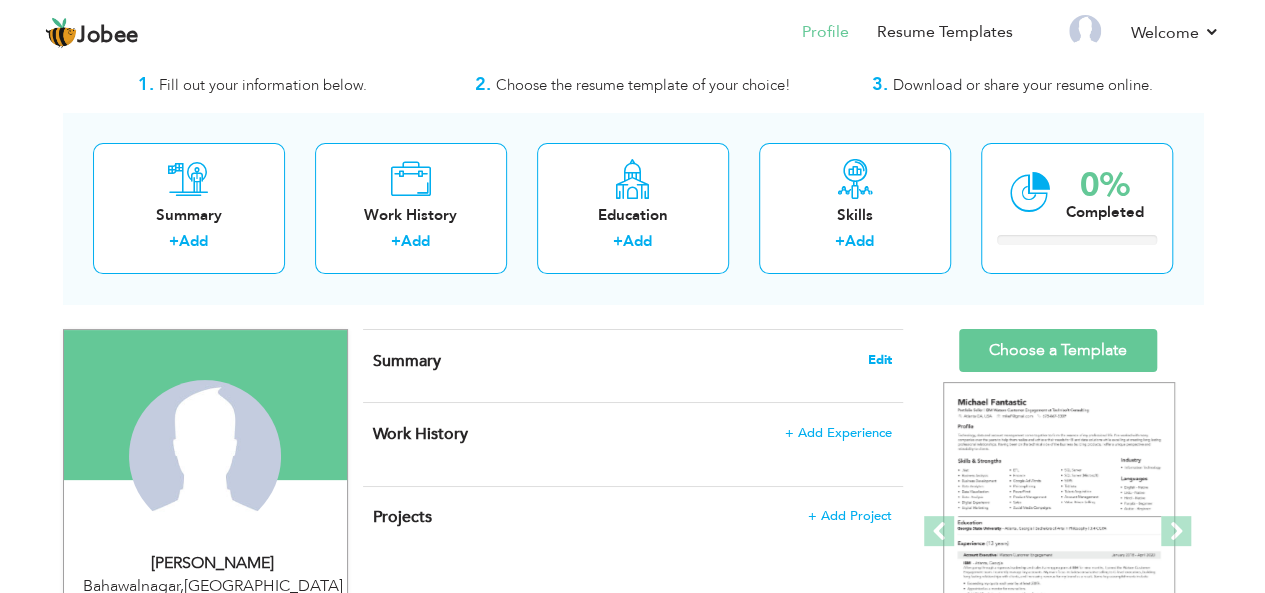 click on "Edit" at bounding box center (880, 360) 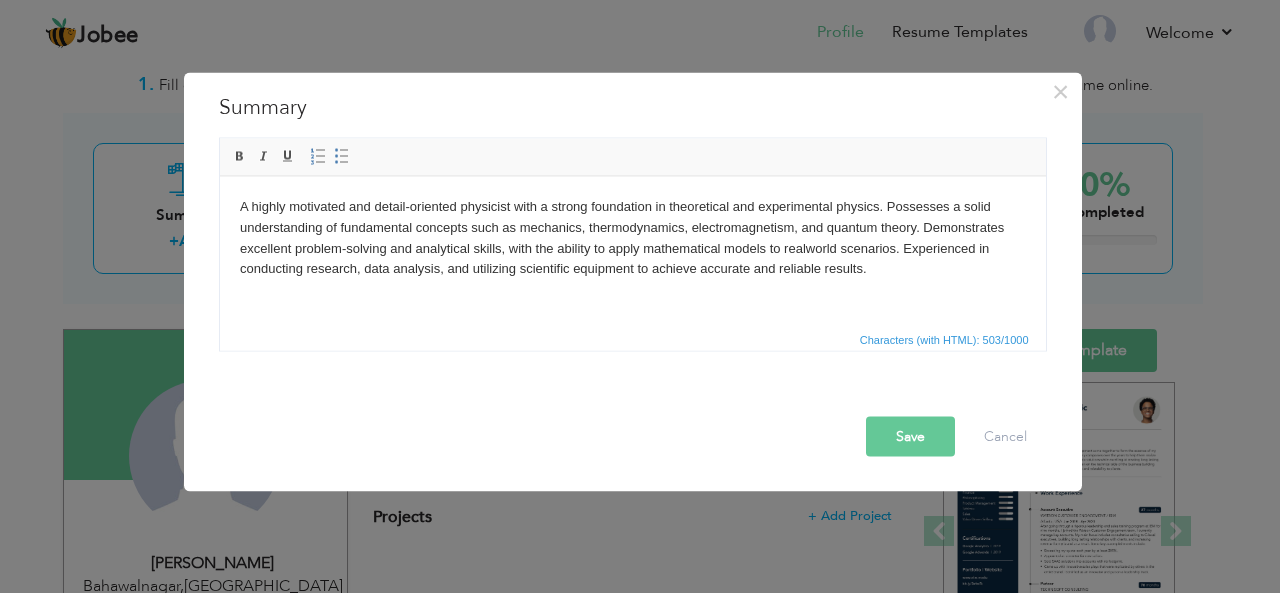 click on "Save" at bounding box center (910, 436) 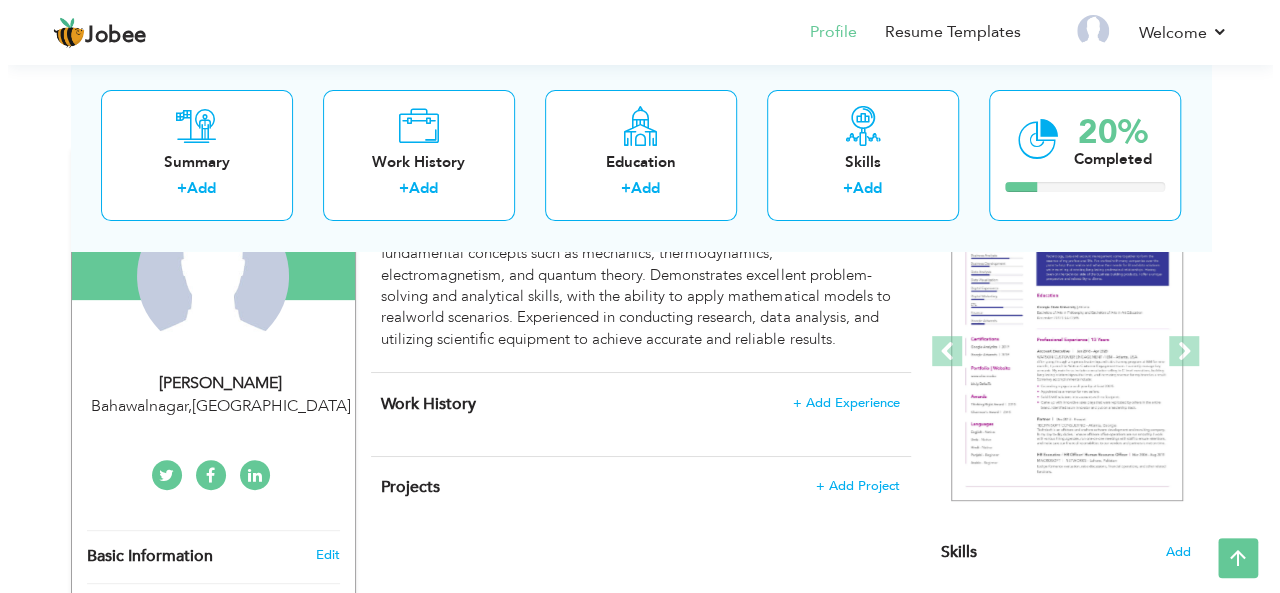 scroll, scrollTop: 234, scrollLeft: 0, axis: vertical 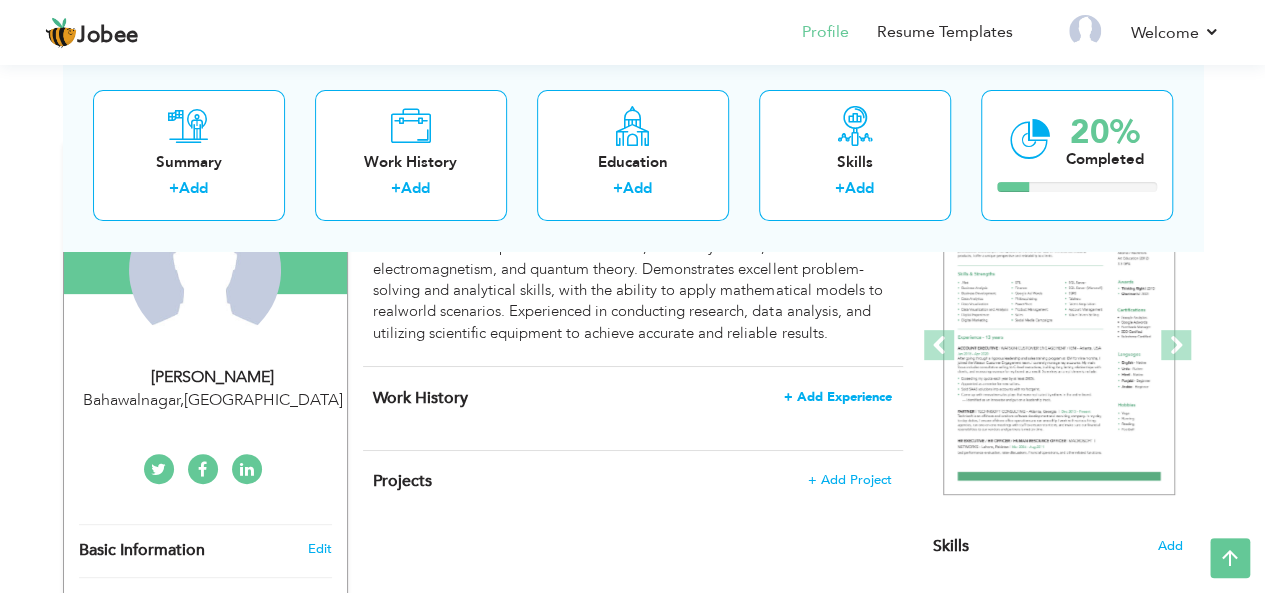 click on "+ Add Experience" at bounding box center [838, 397] 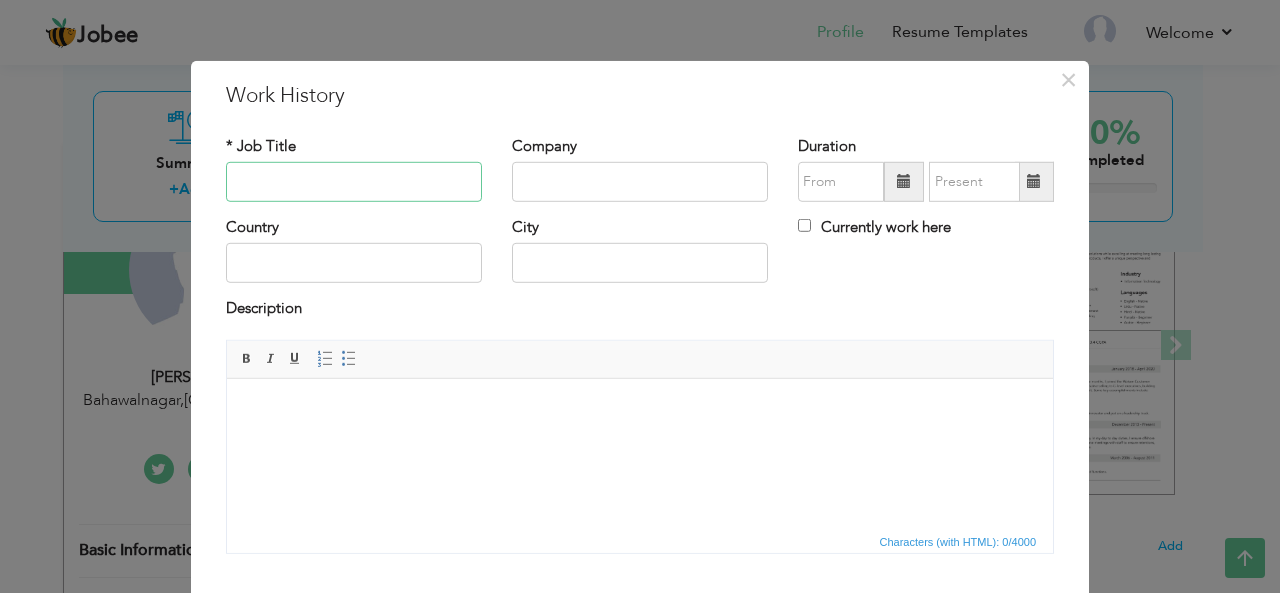 paste on "Research Assistant" 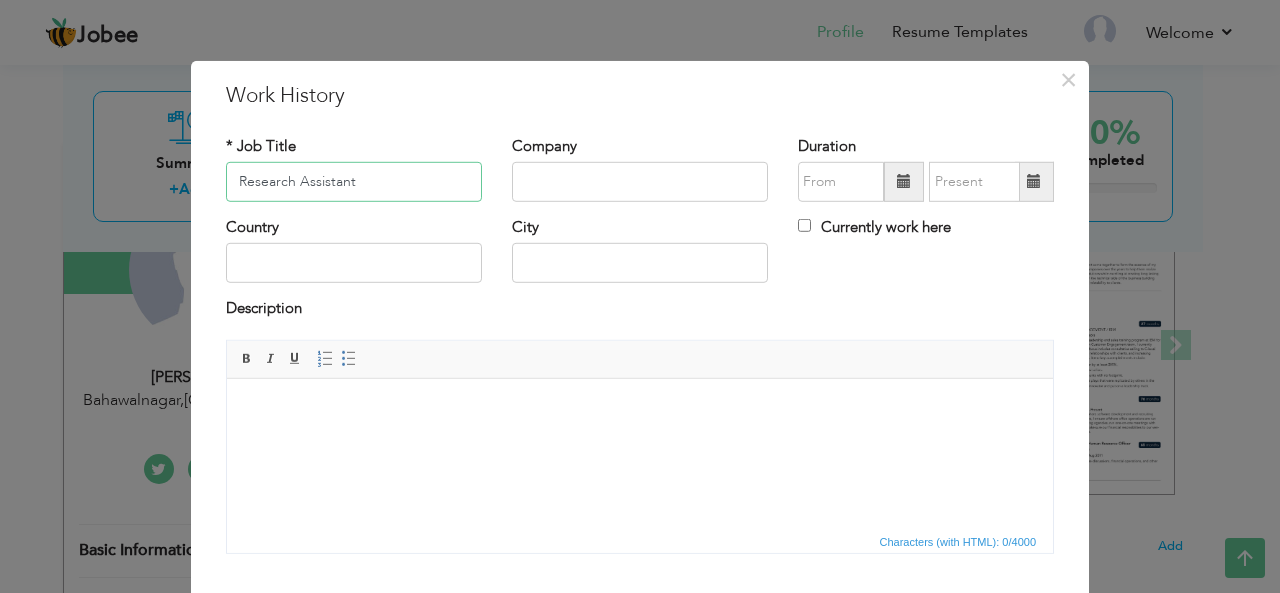 type on "Research Assistant" 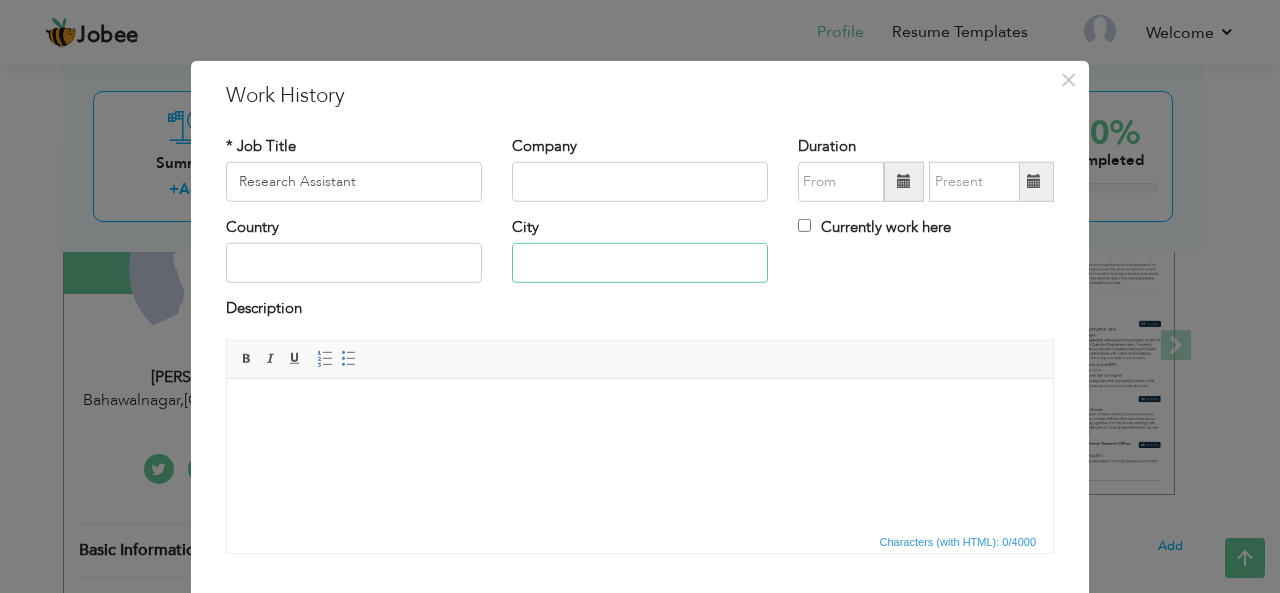 click at bounding box center [640, 263] 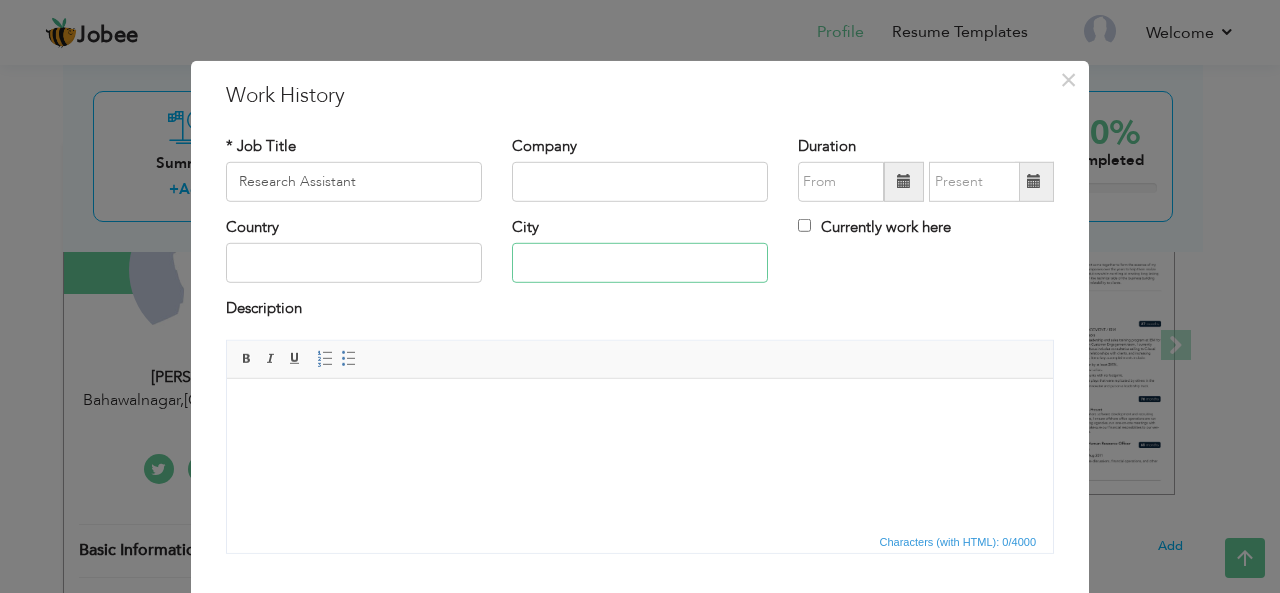 type on "Bahawalnagar" 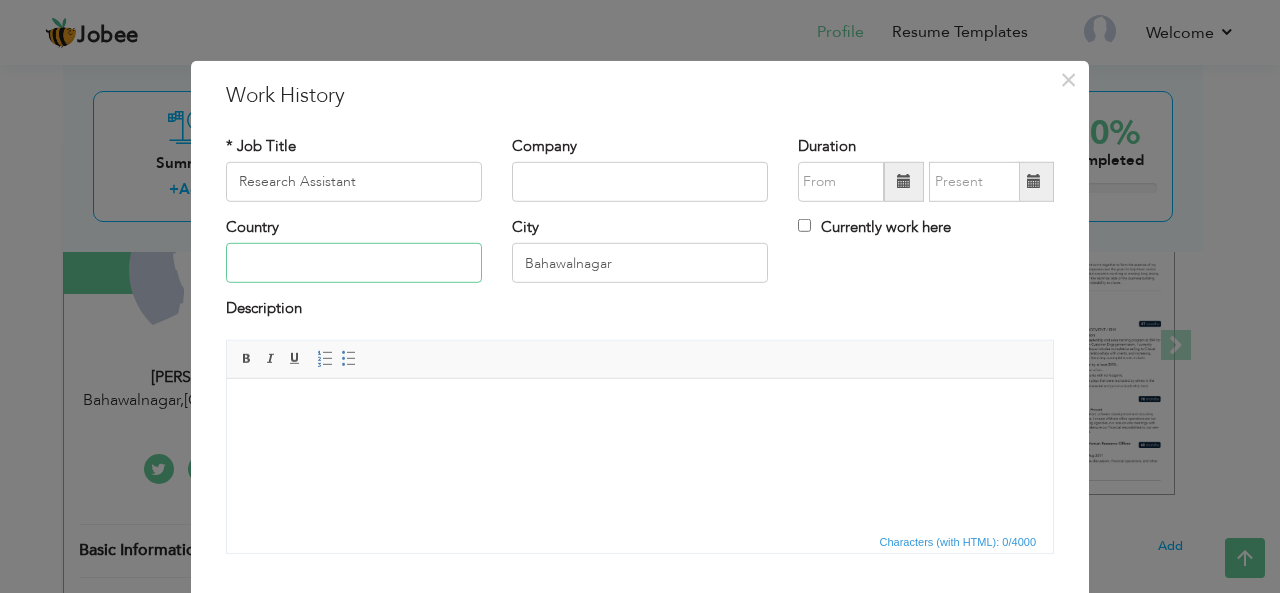type on "[GEOGRAPHIC_DATA]" 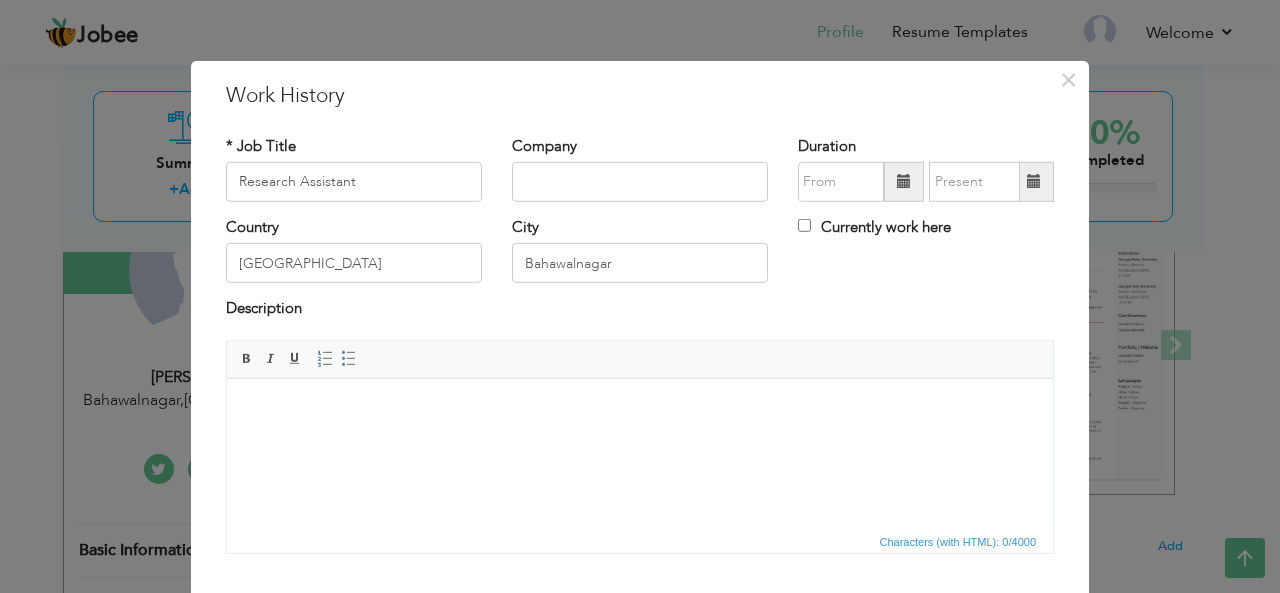 click at bounding box center [640, 408] 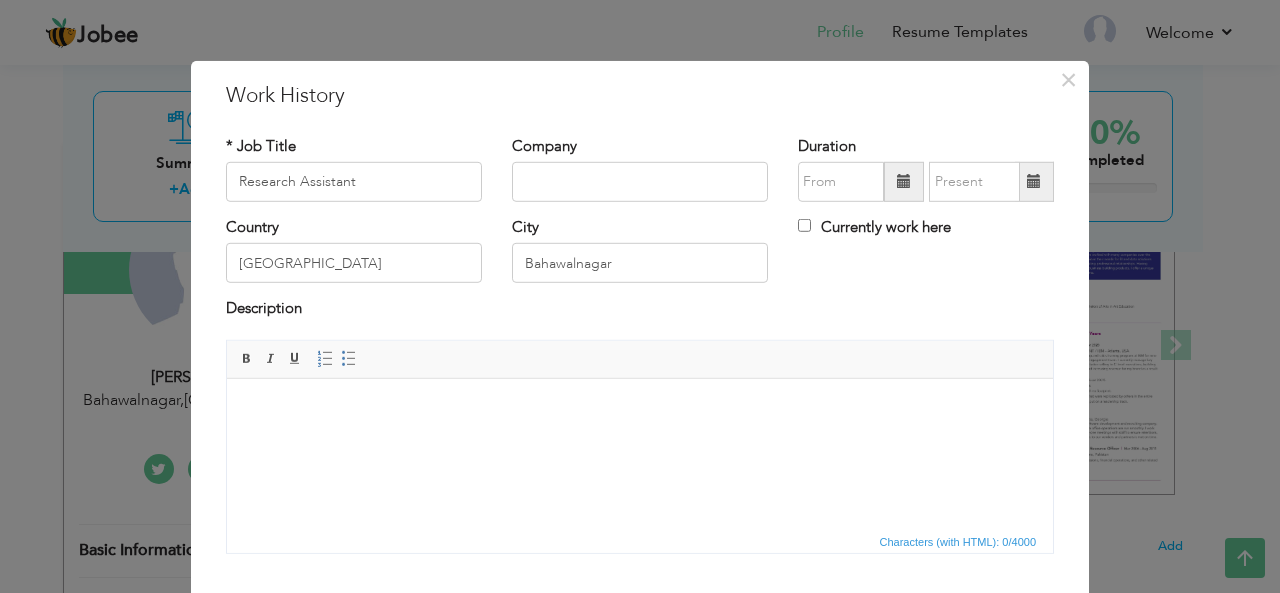 click at bounding box center (640, 408) 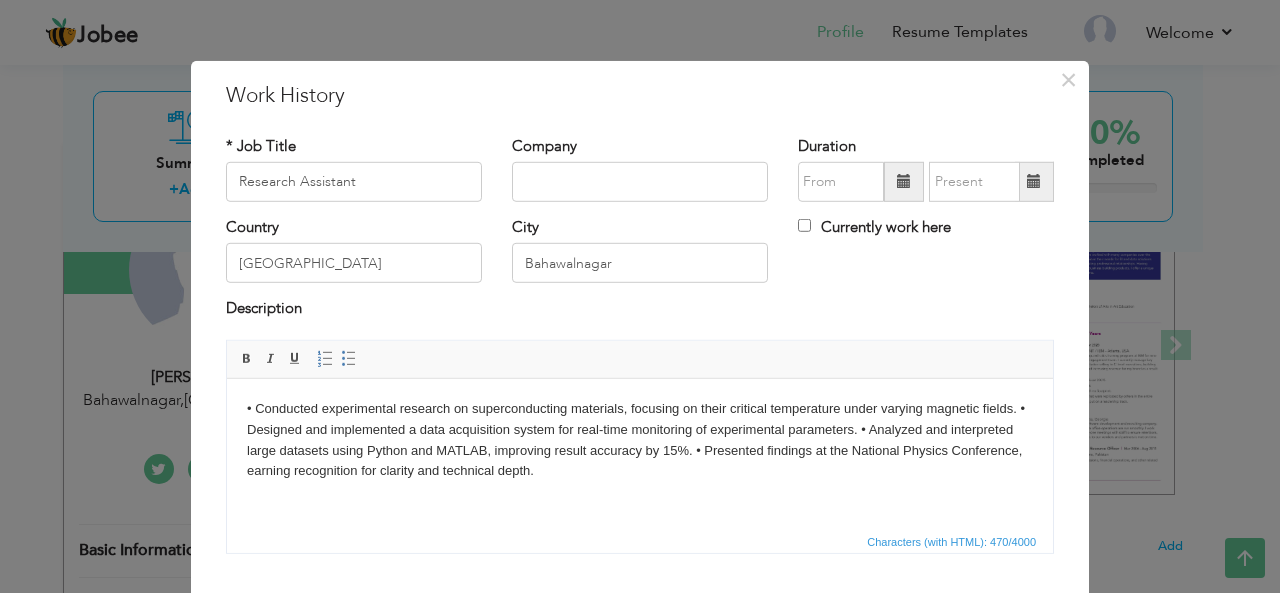 click on "• Conducted experimental research on superconducting materials, focusing on their critical temperature under varying magnetic fields. • Designed and implemented a data acquisition system for real-time monitoring of experimental parameters. • Analyzed and interpreted large datasets using Python and MATLAB, improving result accuracy by 15%. • Presented findings at the National Physics Conference, earning recognition for clarity and technical depth." at bounding box center [640, 439] 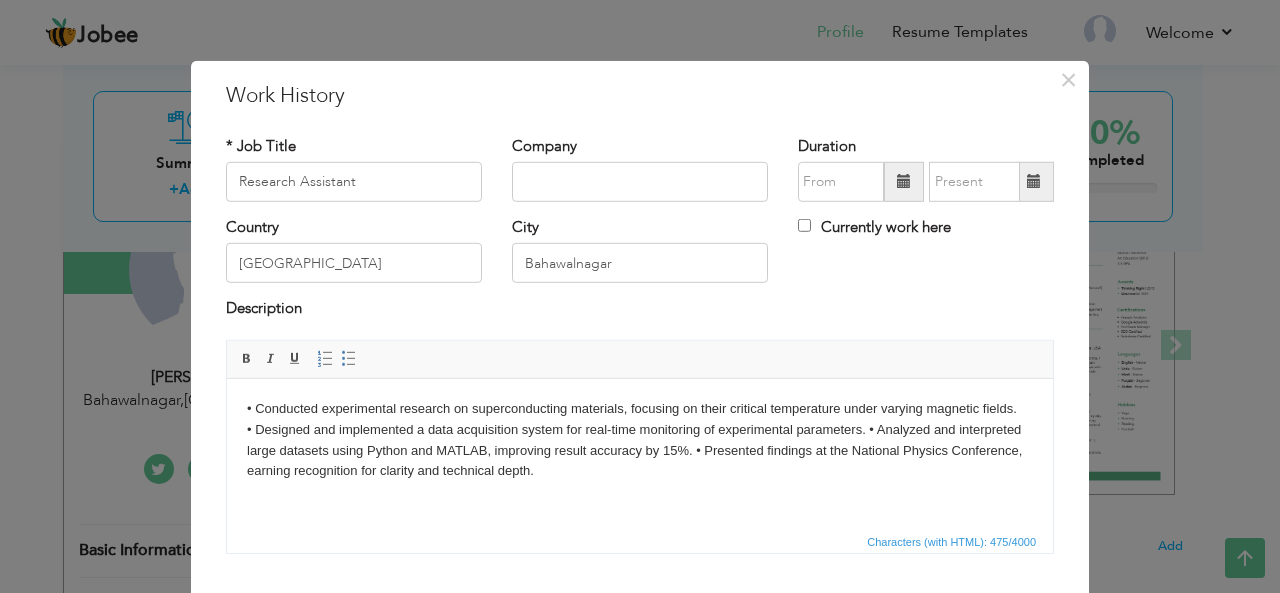 click on "• Conducted experimental research on superconducting materials, focusing on their critical temperature under varying magnetic fields.  ​​​​​​​ • Designed and implemented a data acquisition system for real-time monitoring of experimental parameters. • Analyzed and interpreted large datasets using Python and MATLAB, improving result accuracy by 15%. • Presented findings at the National Physics Conference, earning recognition for clarity and technical depth." at bounding box center [640, 439] 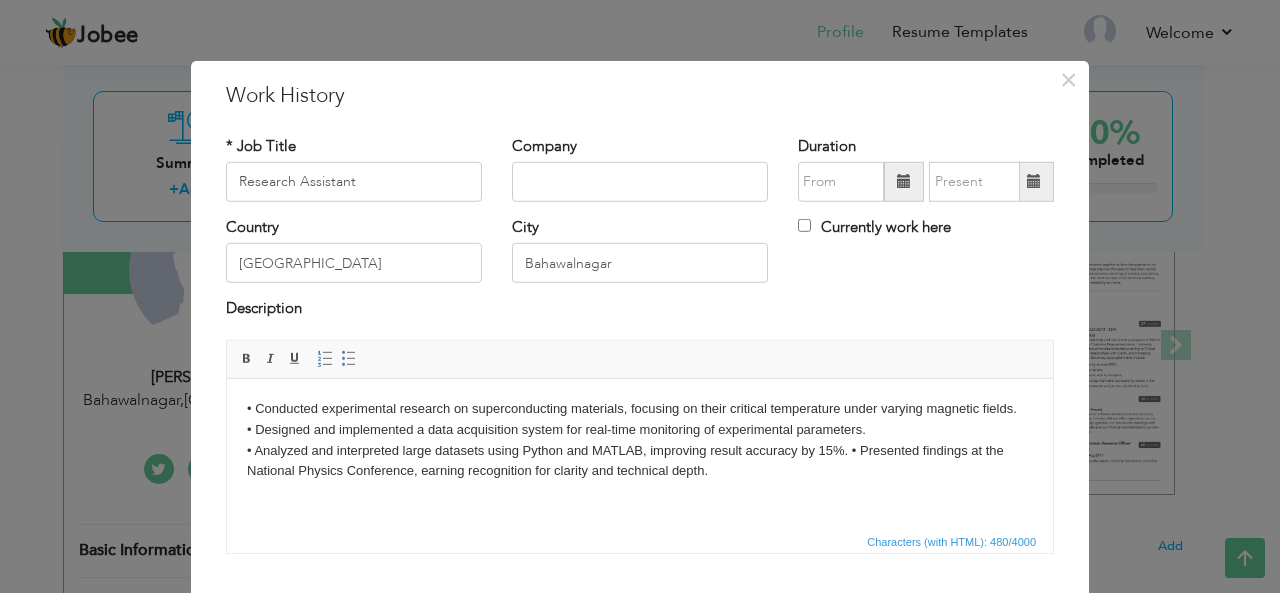 click on "• Conducted experimental research on superconducting materials, focusing on their critical temperature under varying magnetic fields.  • Designed and implemented a data acquisition system for real-time monitoring of experimental parameters.  ​​​​​​​ • Analyzed and interpreted large datasets using Python and MATLAB, improving result accuracy by 15%. • Presented findings at the National Physics Conference, earning recognition for clarity and technical depth." at bounding box center [640, 439] 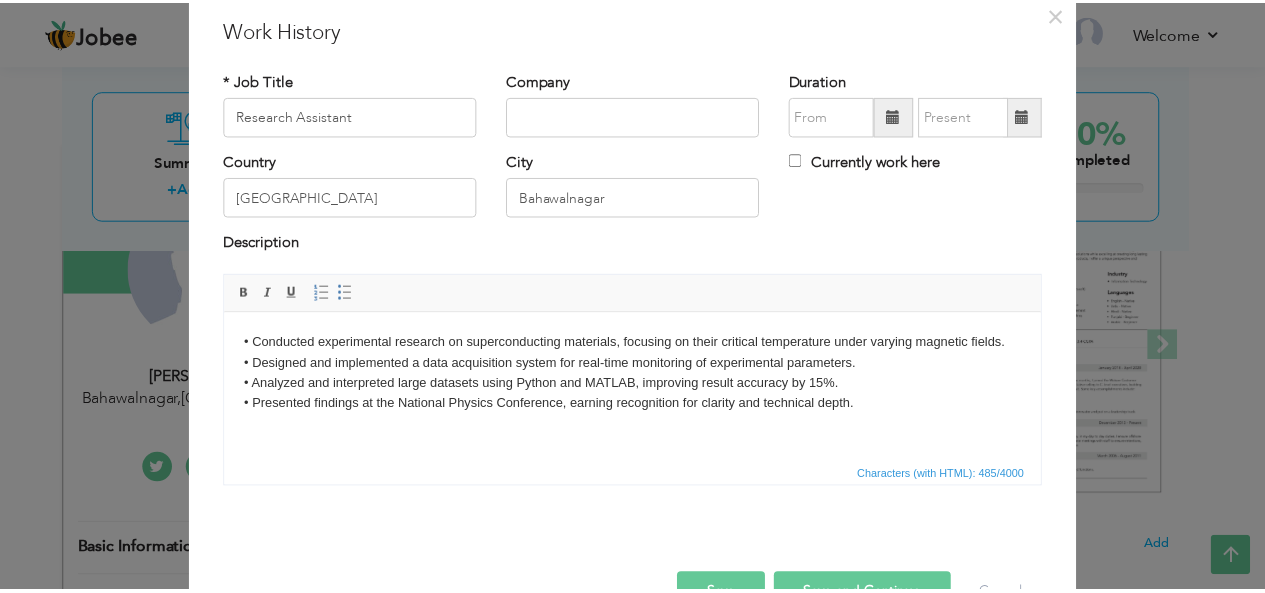 scroll, scrollTop: 120, scrollLeft: 0, axis: vertical 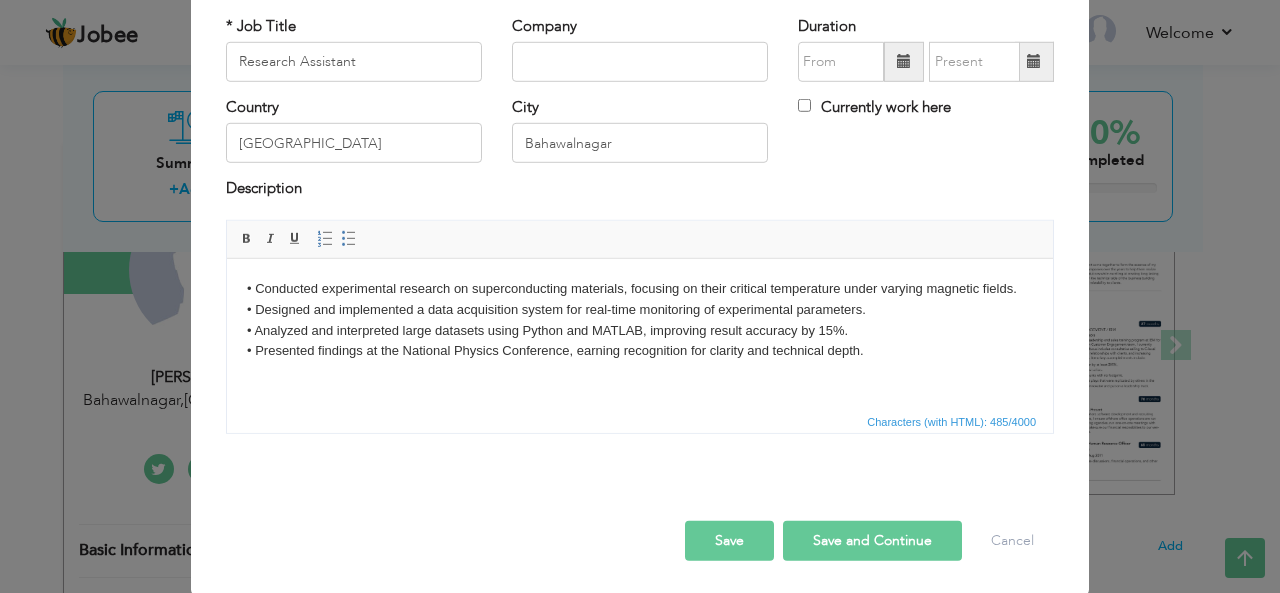 click on "Save" at bounding box center [729, 541] 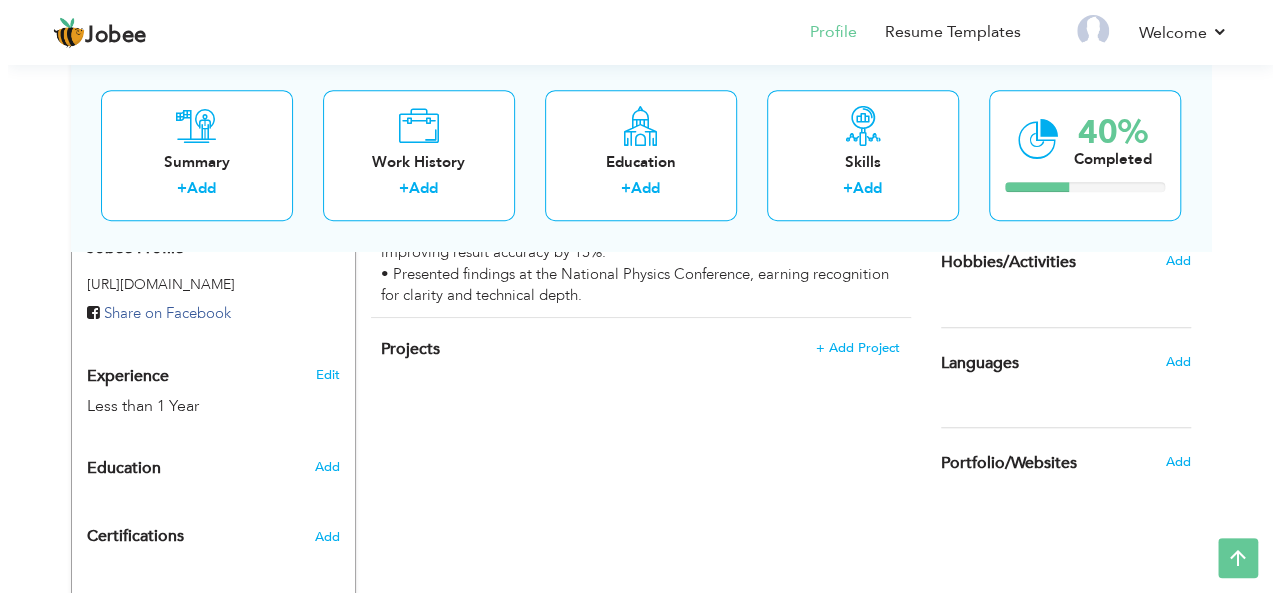 scroll, scrollTop: 619, scrollLeft: 0, axis: vertical 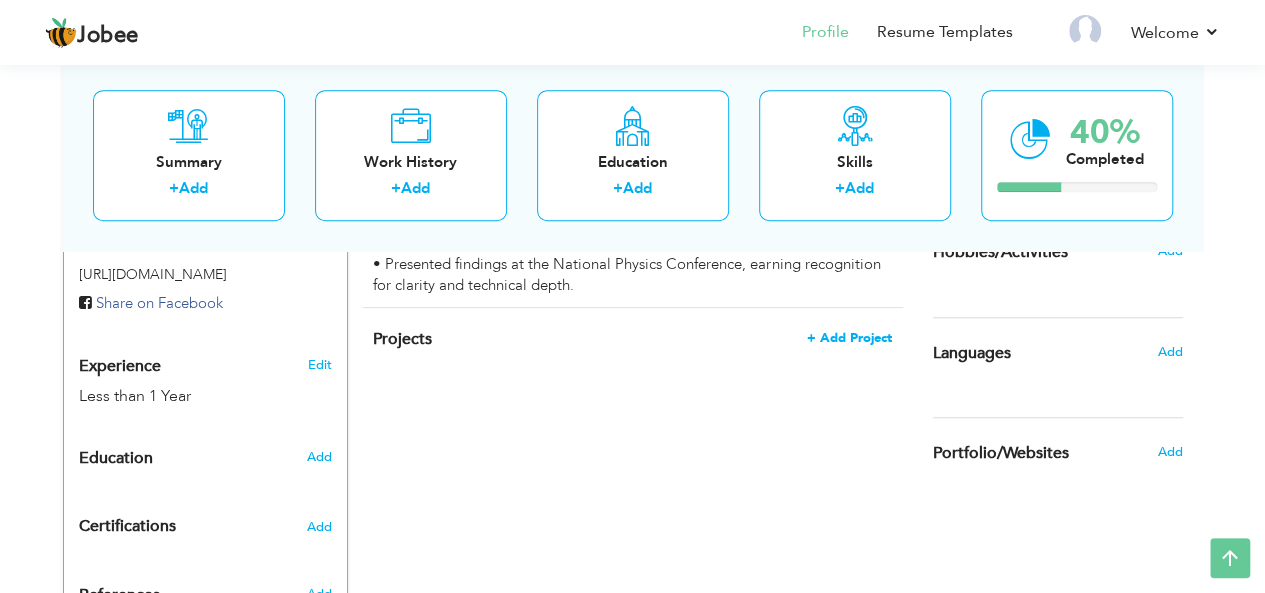 click on "+ Add Project" at bounding box center (849, 338) 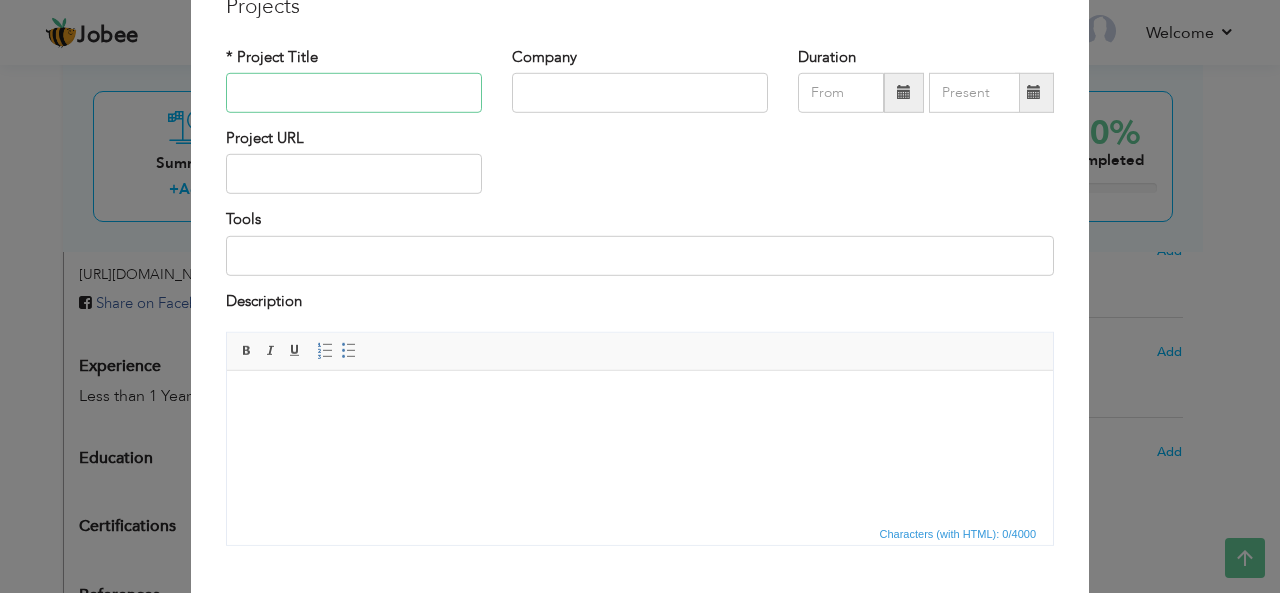 scroll, scrollTop: 107, scrollLeft: 0, axis: vertical 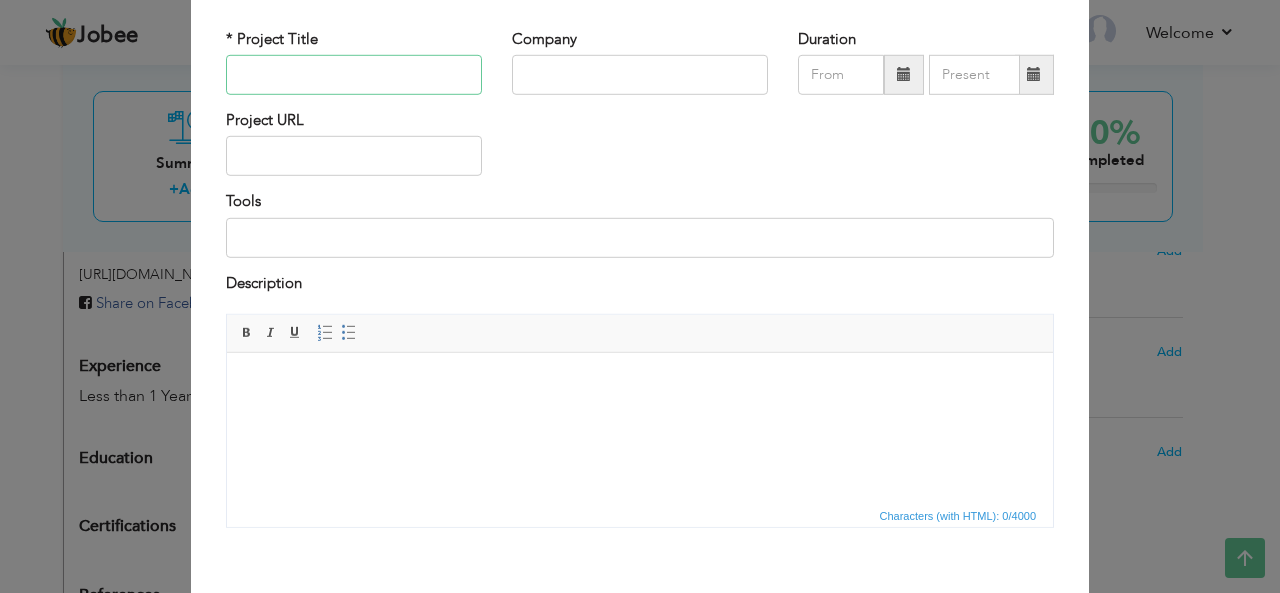 paste on "Simulation of Quantum Particle Dynamics" 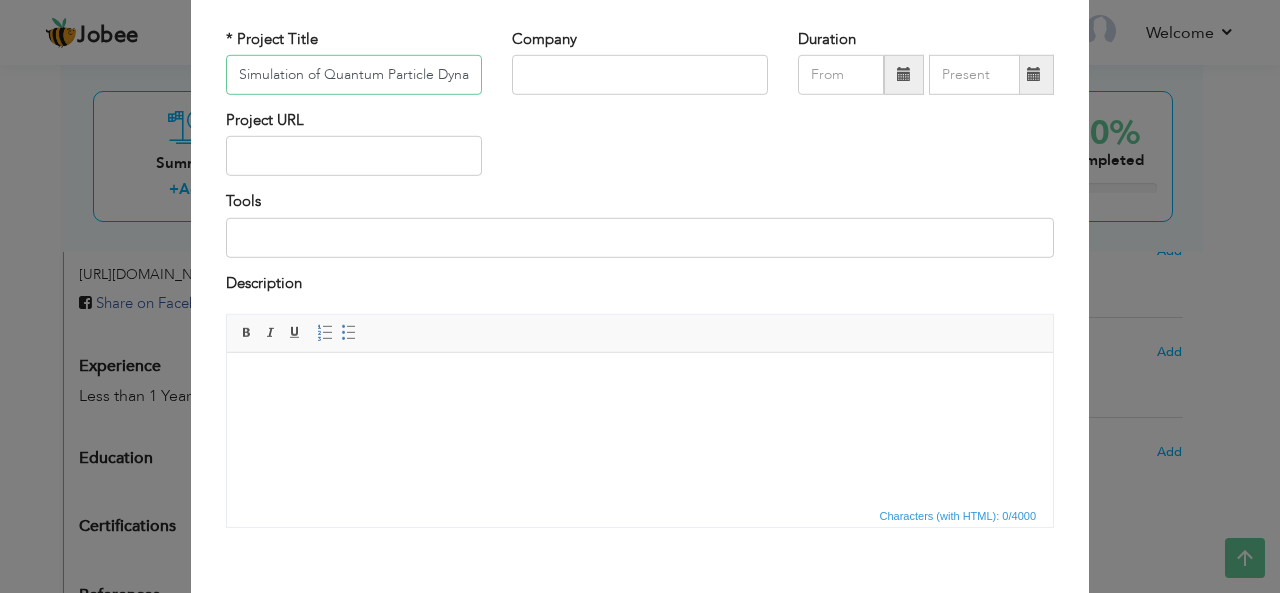 scroll, scrollTop: 0, scrollLeft: 26, axis: horizontal 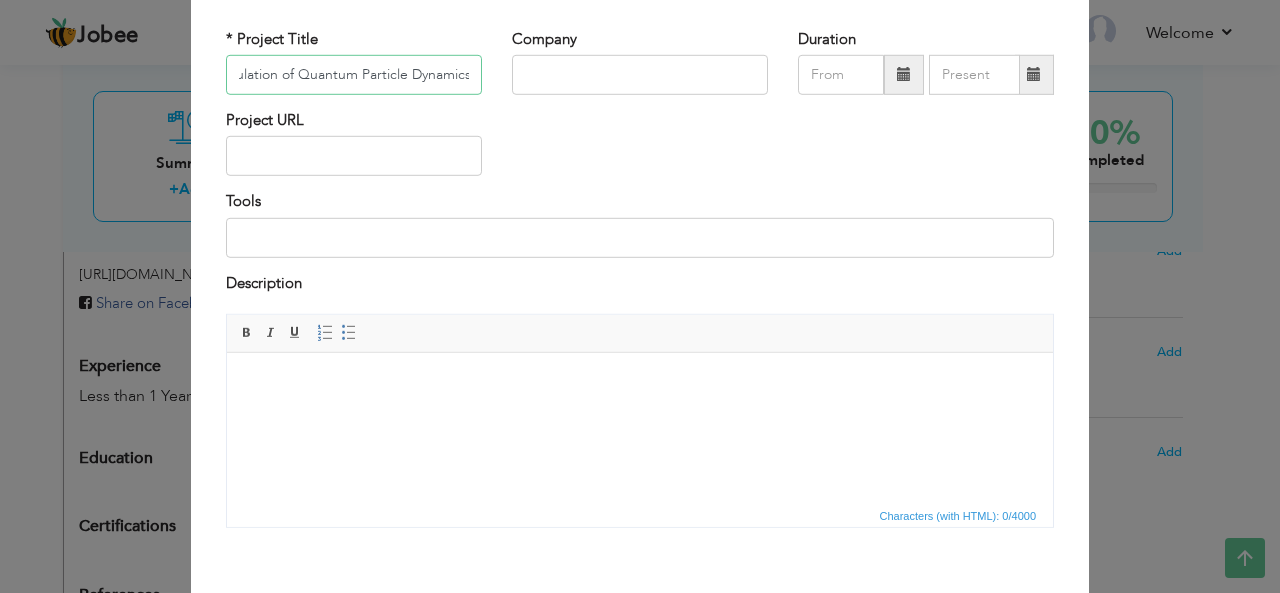 type on "Simulation of Quantum Particle Dynamics" 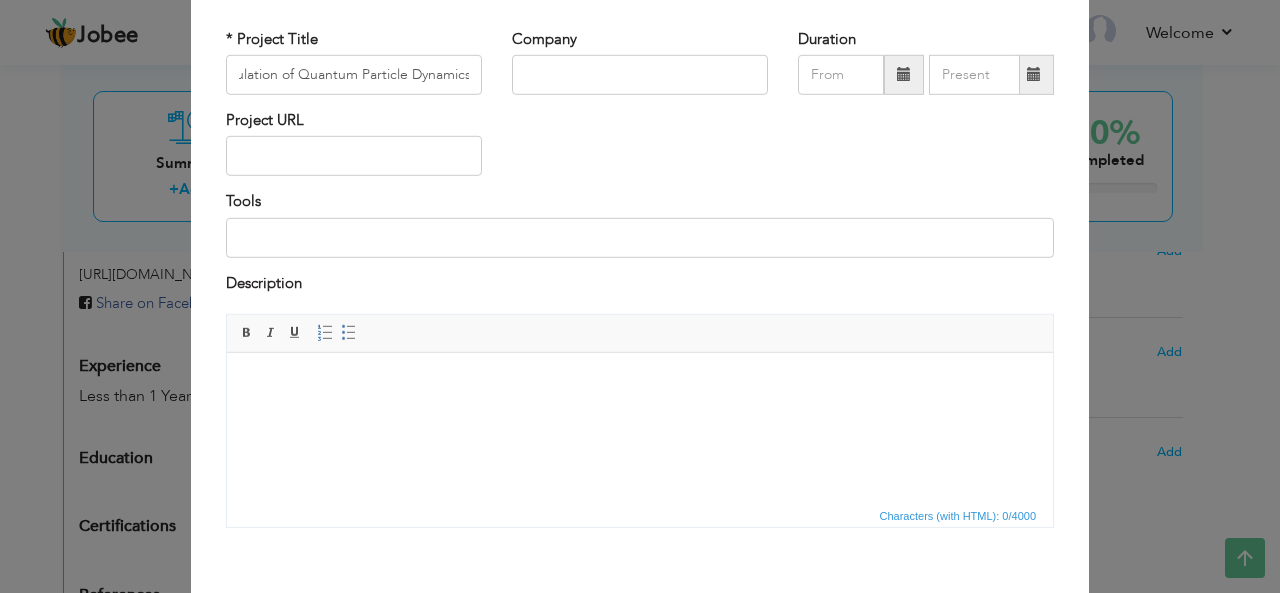 scroll, scrollTop: 0, scrollLeft: 0, axis: both 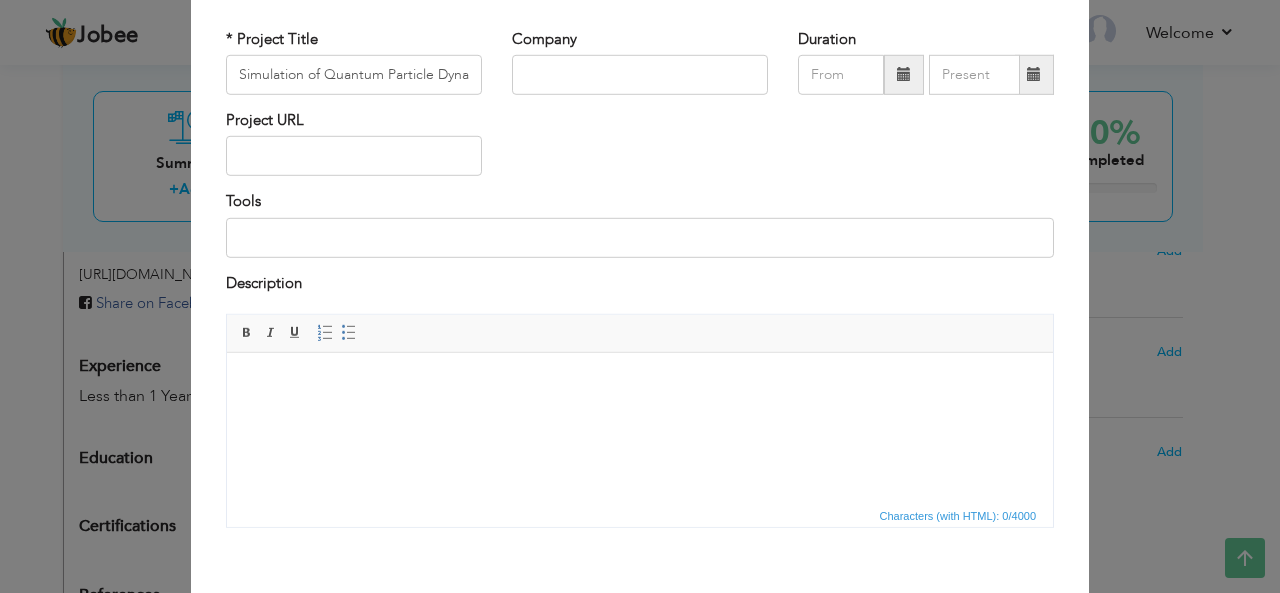 click at bounding box center [640, 383] 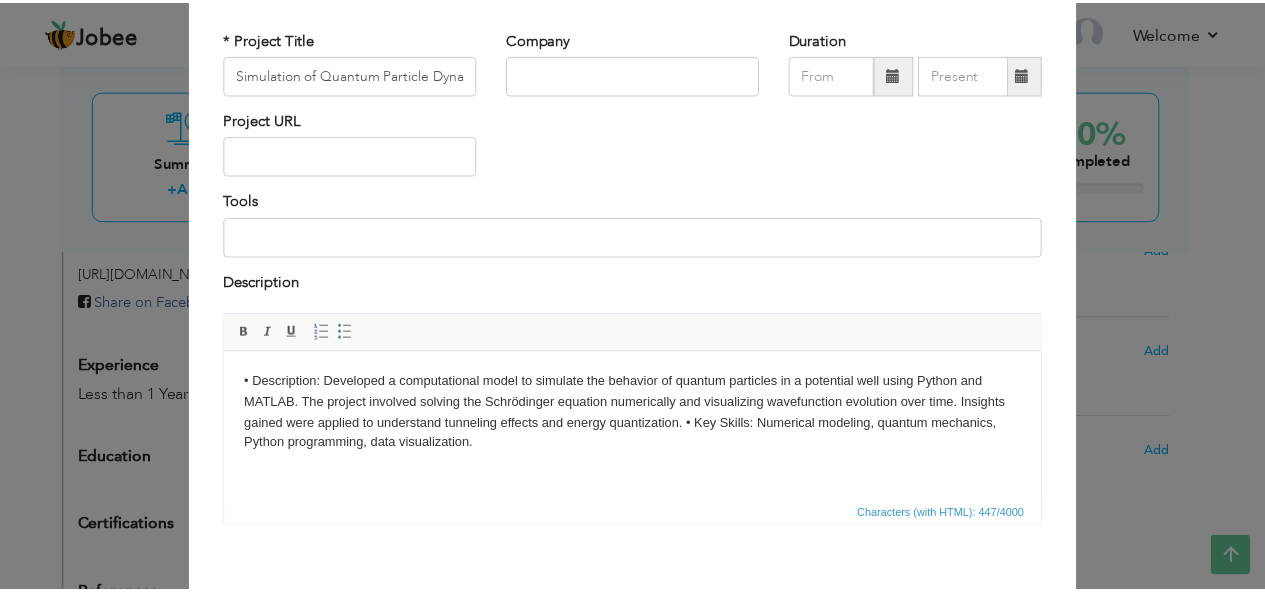 scroll, scrollTop: 202, scrollLeft: 0, axis: vertical 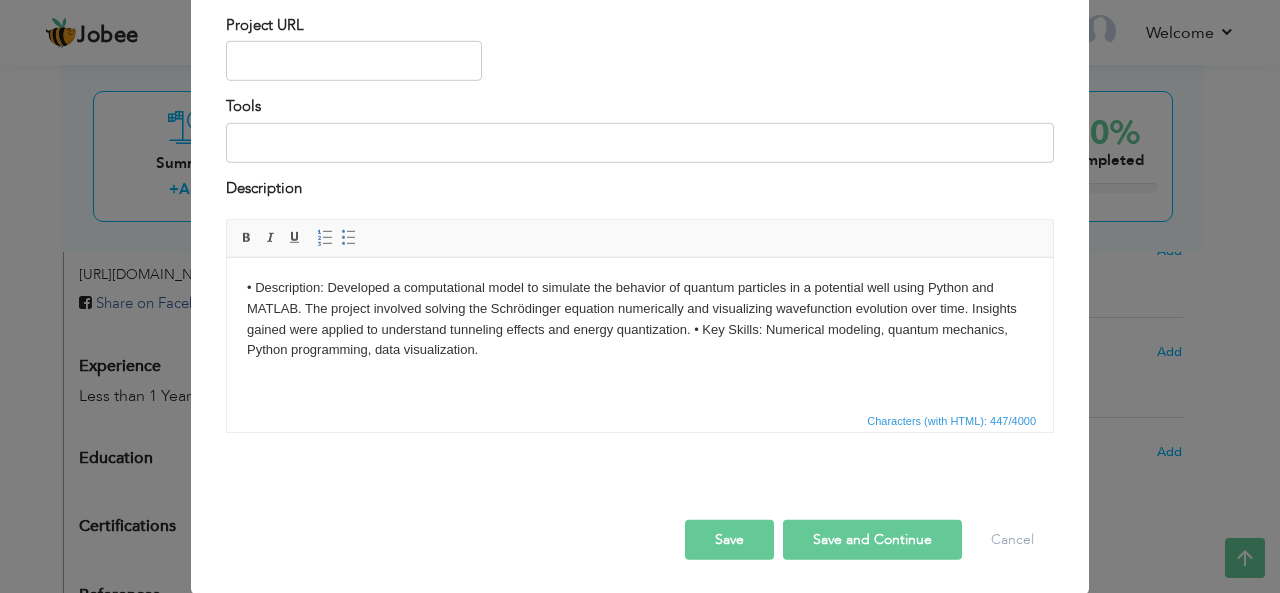 click on "• Description: Developed a computational model to simulate the behavior of quantum particles in a potential well using Python and MATLAB. The project involved solving the Schrödinger equation numerically and visualizing wavefunction evolution over time. Insights gained were applied to understand tunneling effects and energy quantization. • Key Skills: Numerical modeling, quantum mechanics, Python programming, data visualization." at bounding box center (640, 319) 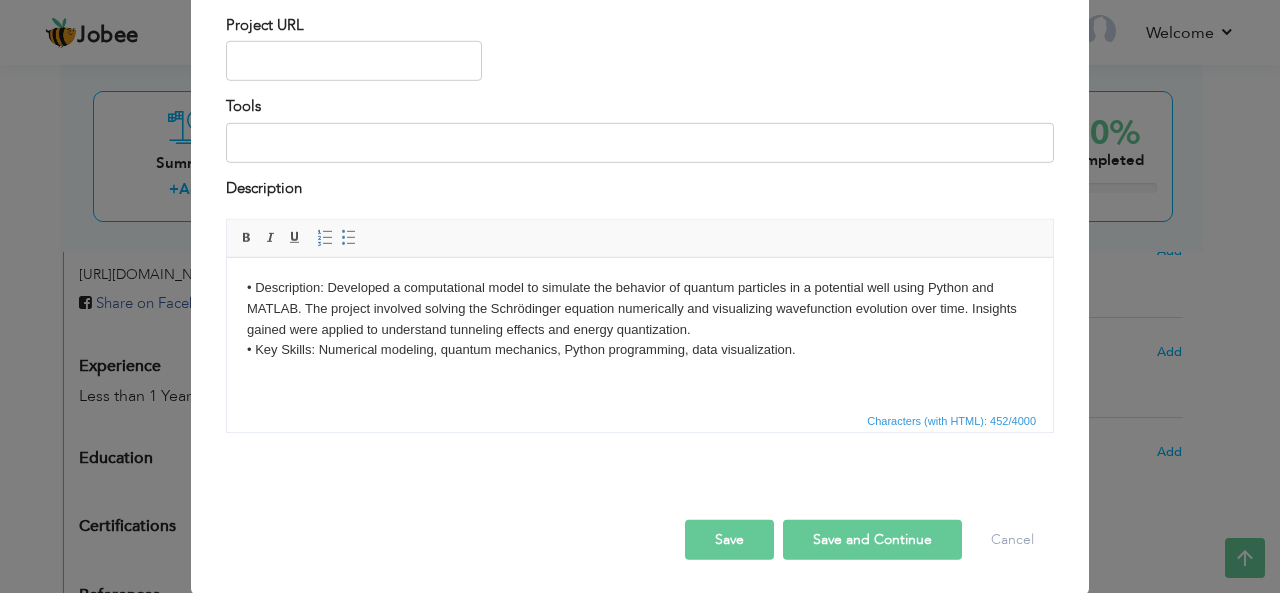 click on "• Description: Developed a computational model to simulate the behavior of quantum particles in a potential well using Python and MATLAB. The project involved solving the Schrödinger equation numerically and visualizing wavefunction evolution over time. Insights gained were applied to understand tunneling effects and energy quantization.  ​​​​​​​ • Key Skills: Numerical modeling, quantum mechanics, Python programming, data visualization." at bounding box center (640, 319) 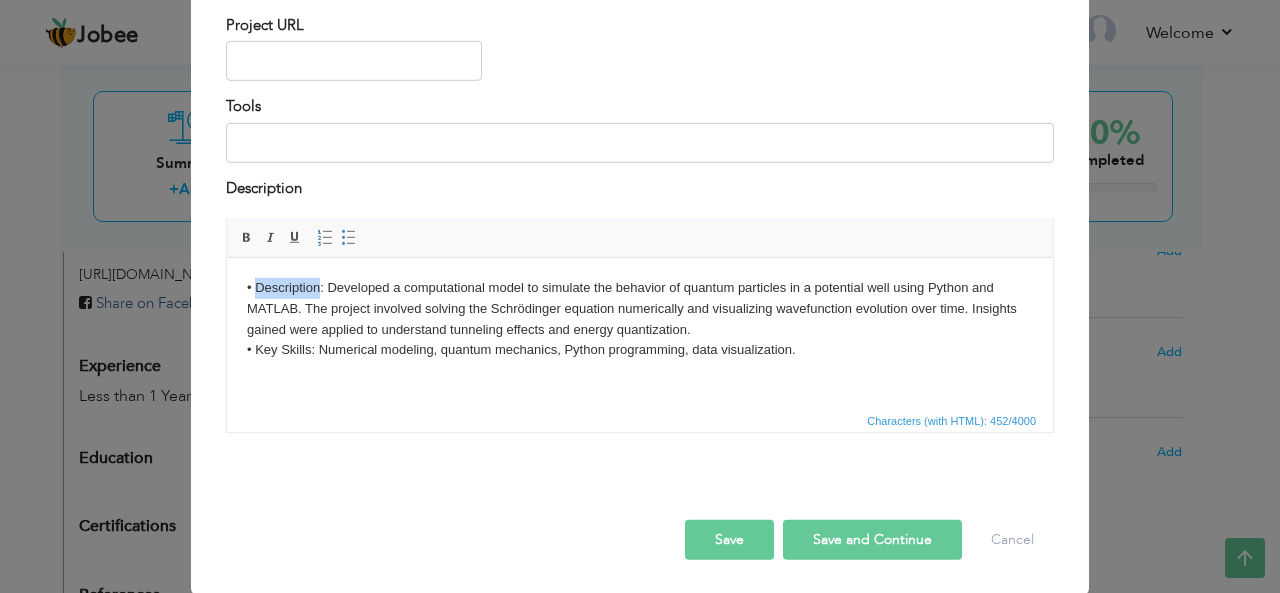 click on "• Description: Developed a computational model to simulate the behavior of quantum particles in a potential well using Python and MATLAB. The project involved solving the Schrödinger equation numerically and visualizing wavefunction evolution over time. Insights gained were applied to understand tunneling effects and energy quantization.  ​​​​​​​ • Key Skills: Numerical modeling, quantum mechanics, Python programming, data visualization." at bounding box center [640, 319] 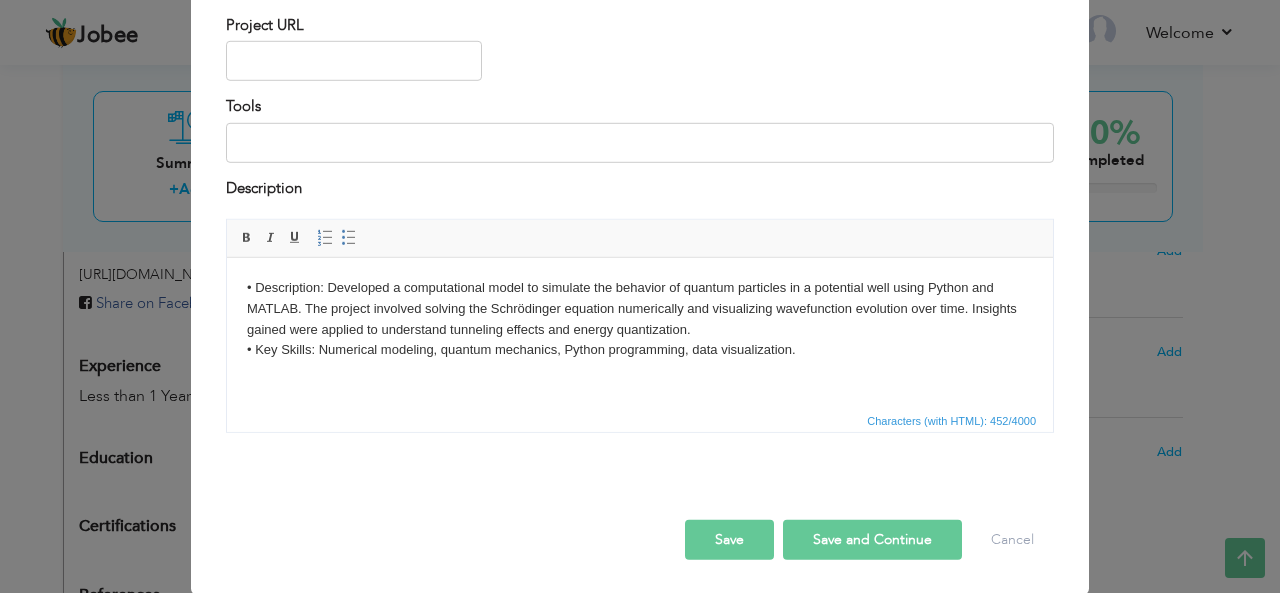 click on "• Description: Developed a computational model to simulate the behavior of quantum particles in a potential well using Python and MATLAB. The project involved solving the Schrödinger equation numerically and visualizing wavefunction evolution over time. Insights gained were applied to understand tunneling effects and energy quantization.  ​​​​​​​ • Key Skills: Numerical modeling, quantum mechanics, Python programming, data visualization." at bounding box center (640, 319) 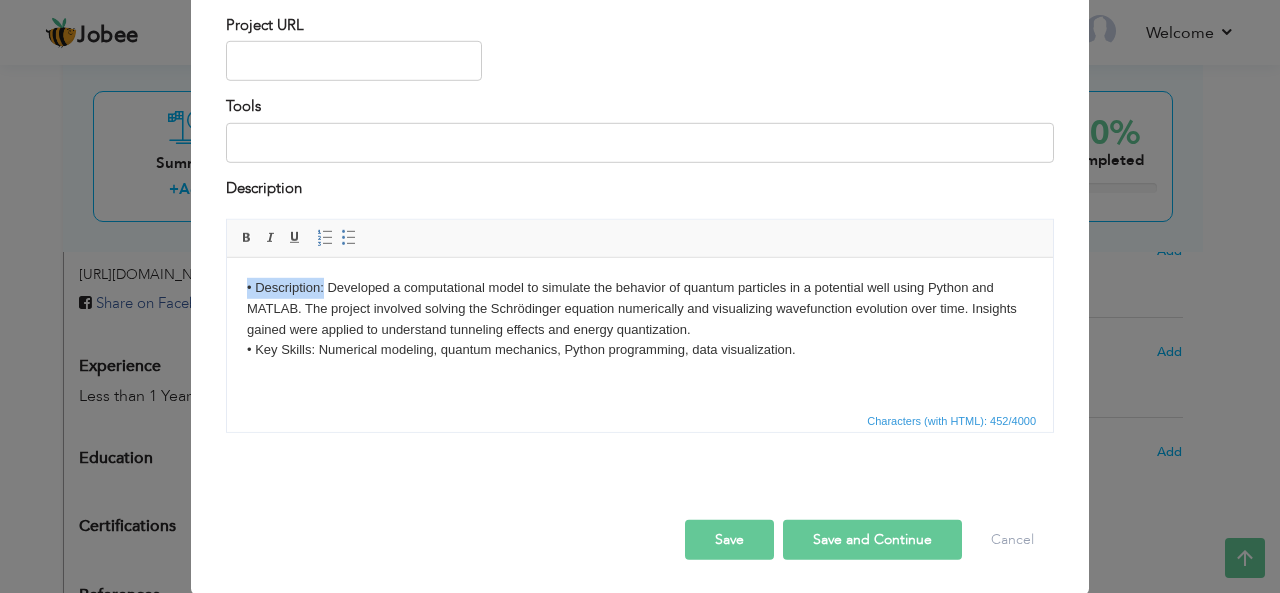 drag, startPoint x: 323, startPoint y: 285, endPoint x: 239, endPoint y: 293, distance: 84.38009 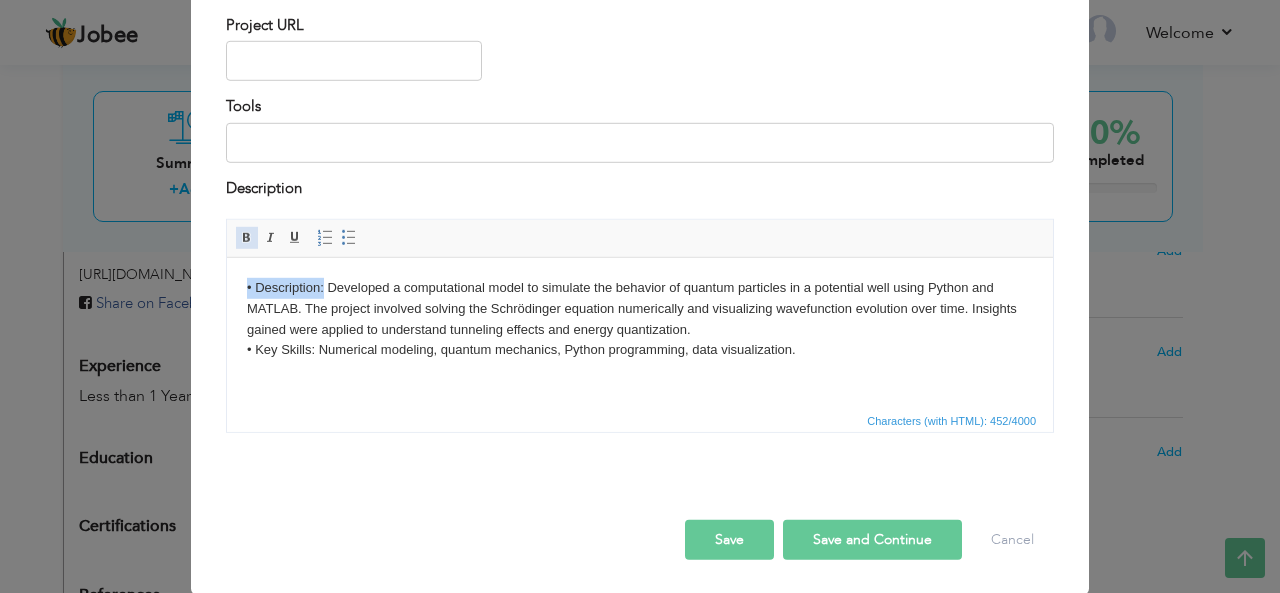 click at bounding box center [247, 238] 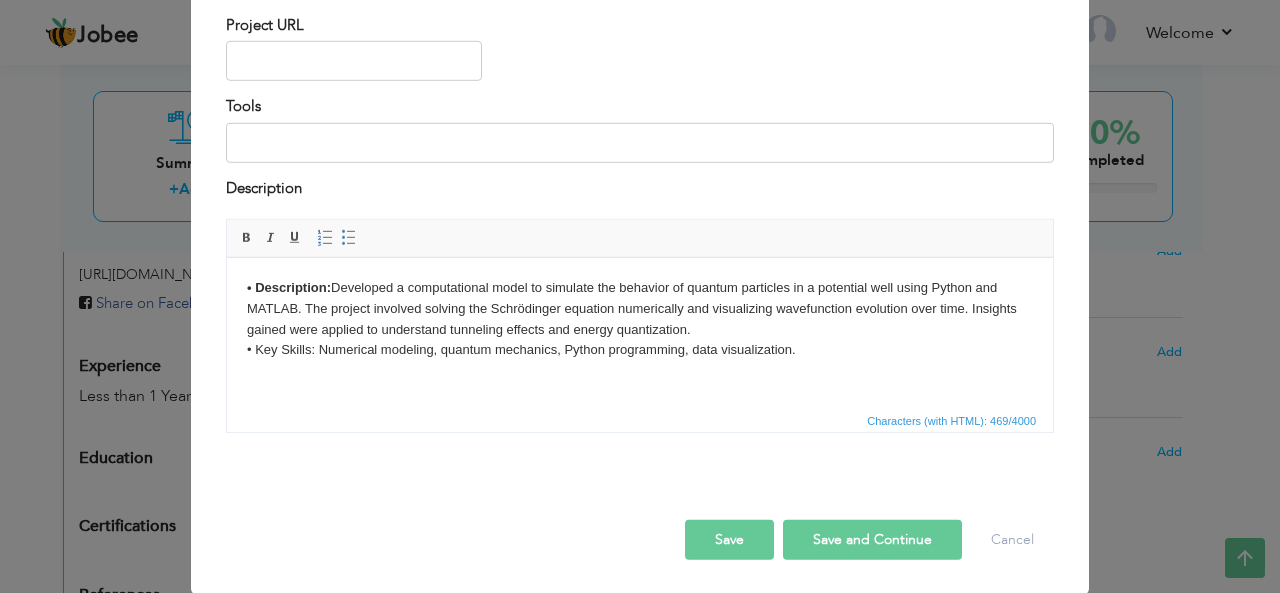 click on "• Description:  Developed a computational model to simulate the behavior of quantum particles in a potential well using Python and MATLAB. The project involved solving the Schrödinger equation numerically and visualizing wavefunction evolution over time. Insights gained were applied to understand tunneling effects and energy quantization.  • Key Skills: Numerical modeling, quantum mechanics, Python programming, data visualization." at bounding box center (640, 319) 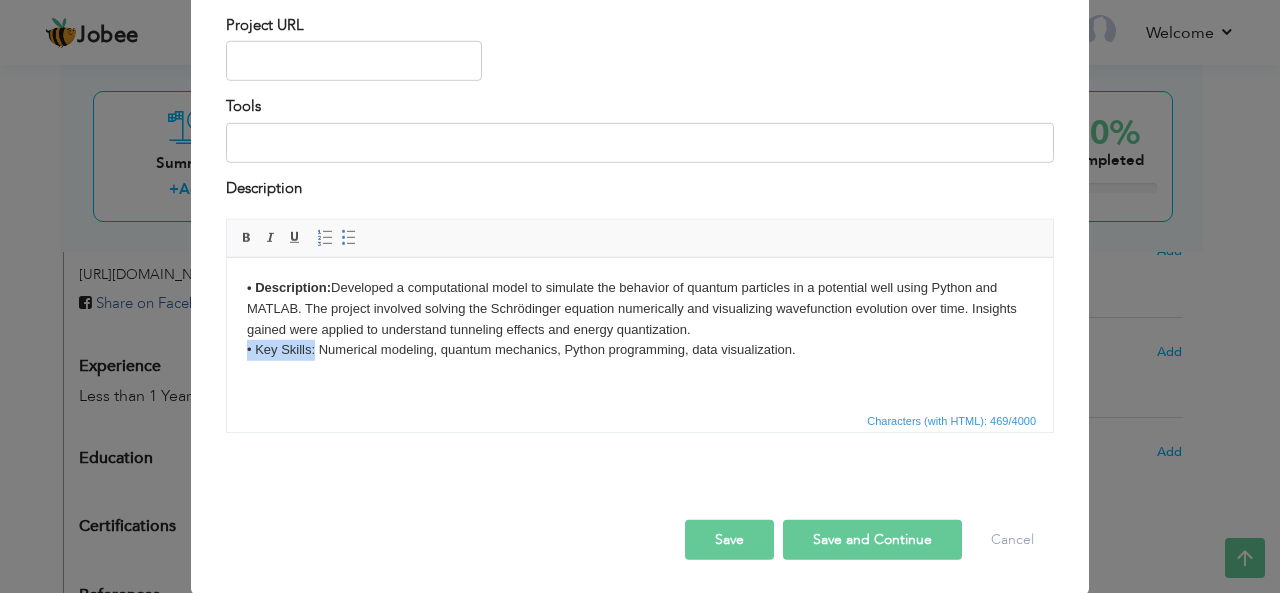 drag, startPoint x: 315, startPoint y: 349, endPoint x: 235, endPoint y: 350, distance: 80.00625 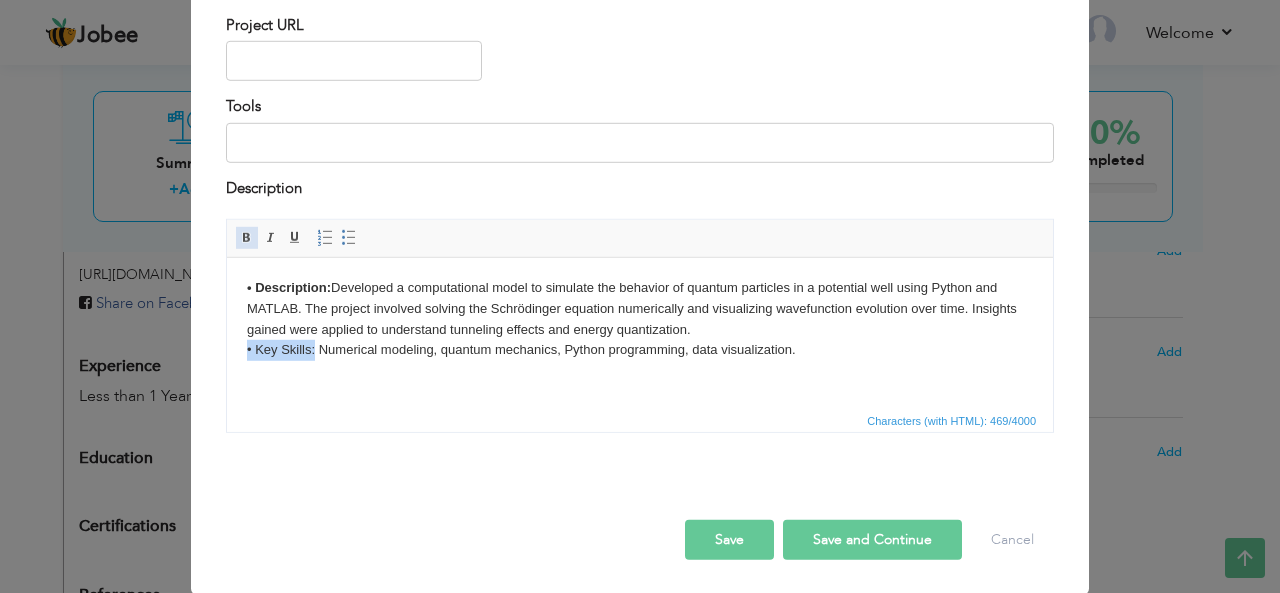 click at bounding box center (247, 238) 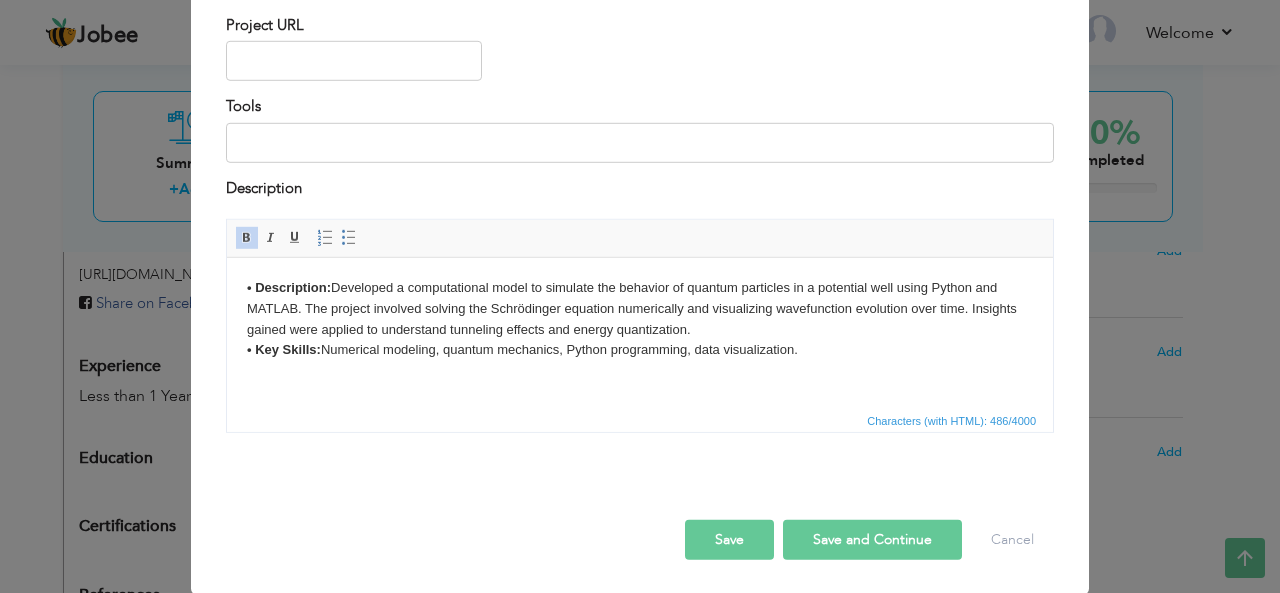 click on "Save" at bounding box center (729, 540) 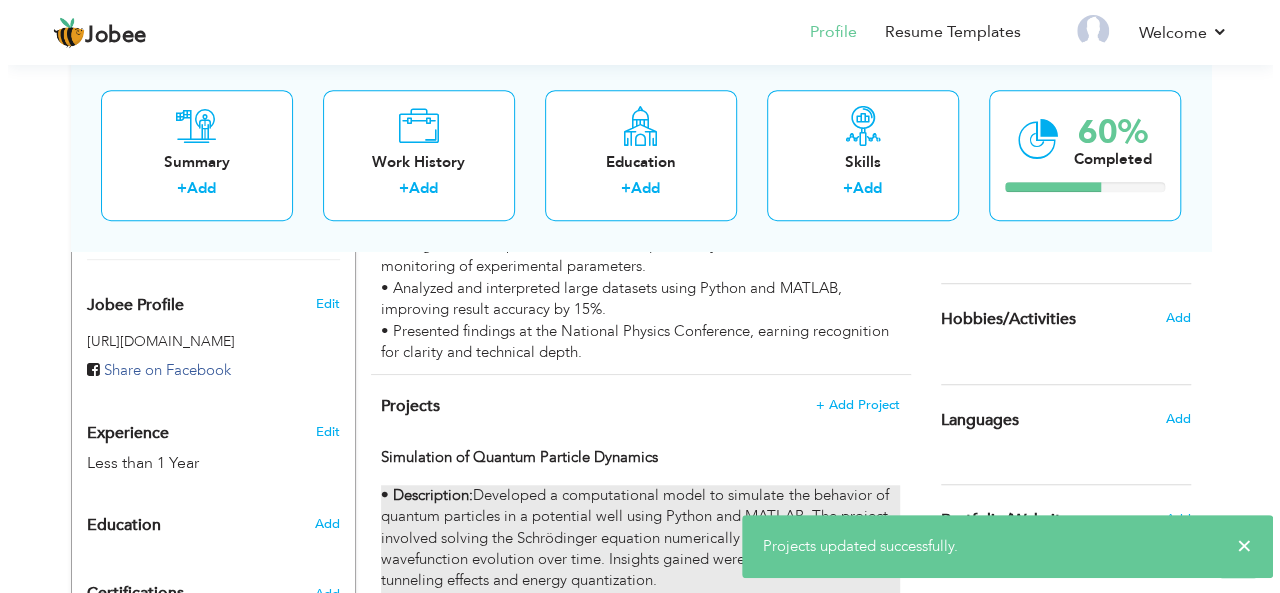 scroll, scrollTop: 664, scrollLeft: 0, axis: vertical 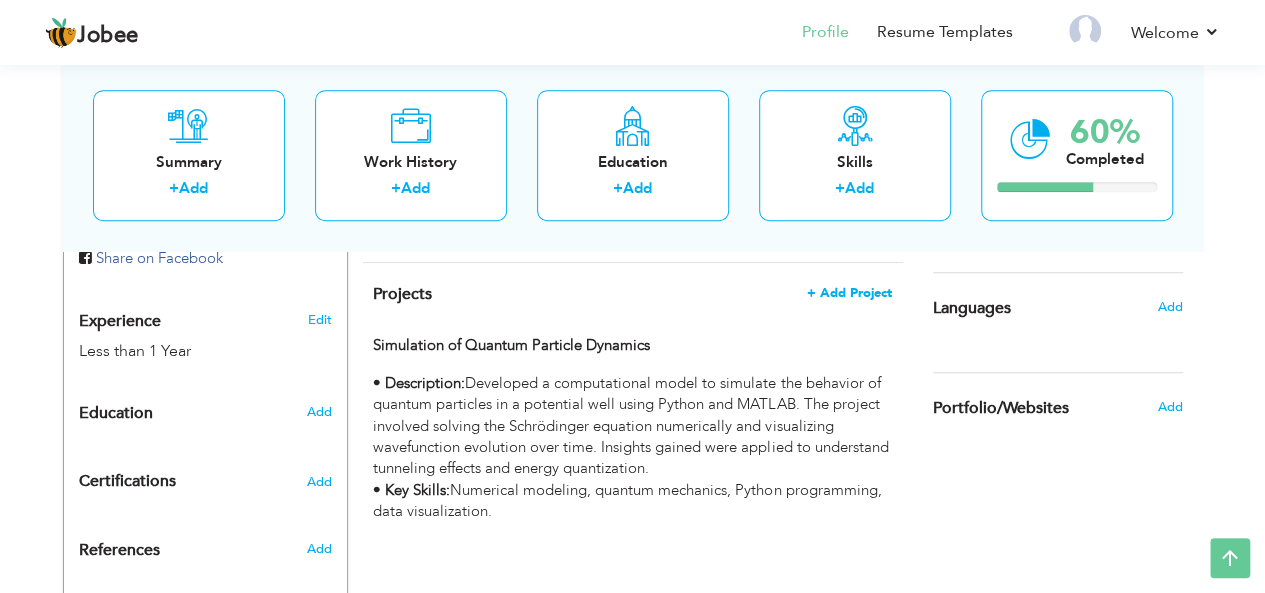click on "+ Add Project" at bounding box center (849, 293) 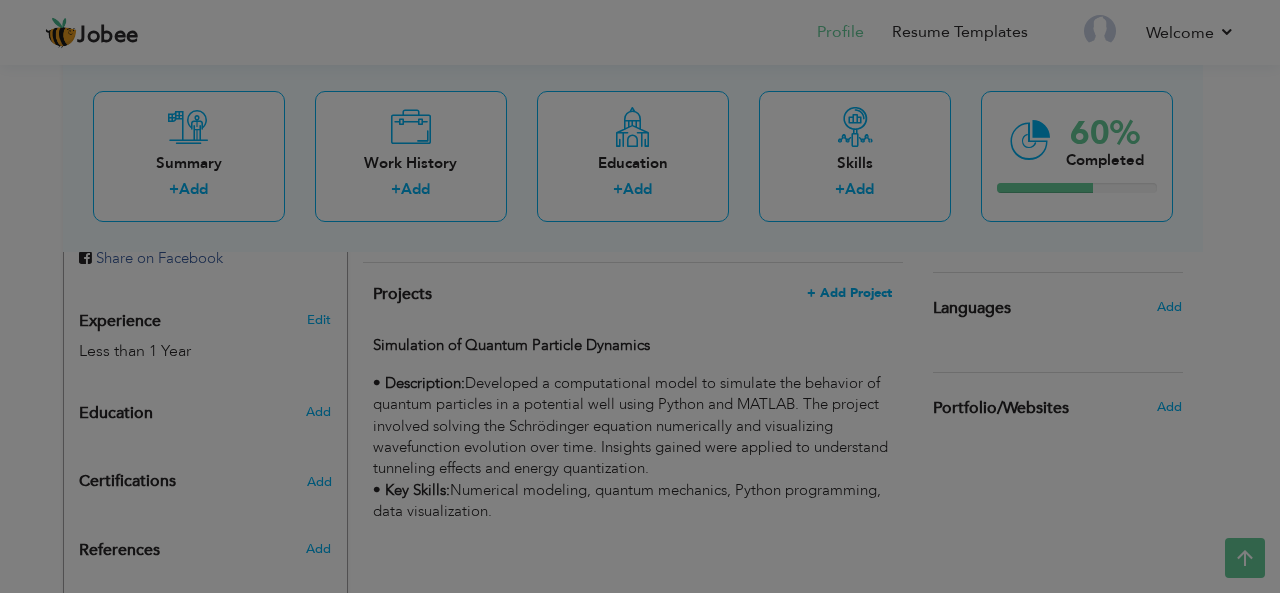 scroll, scrollTop: 0, scrollLeft: 0, axis: both 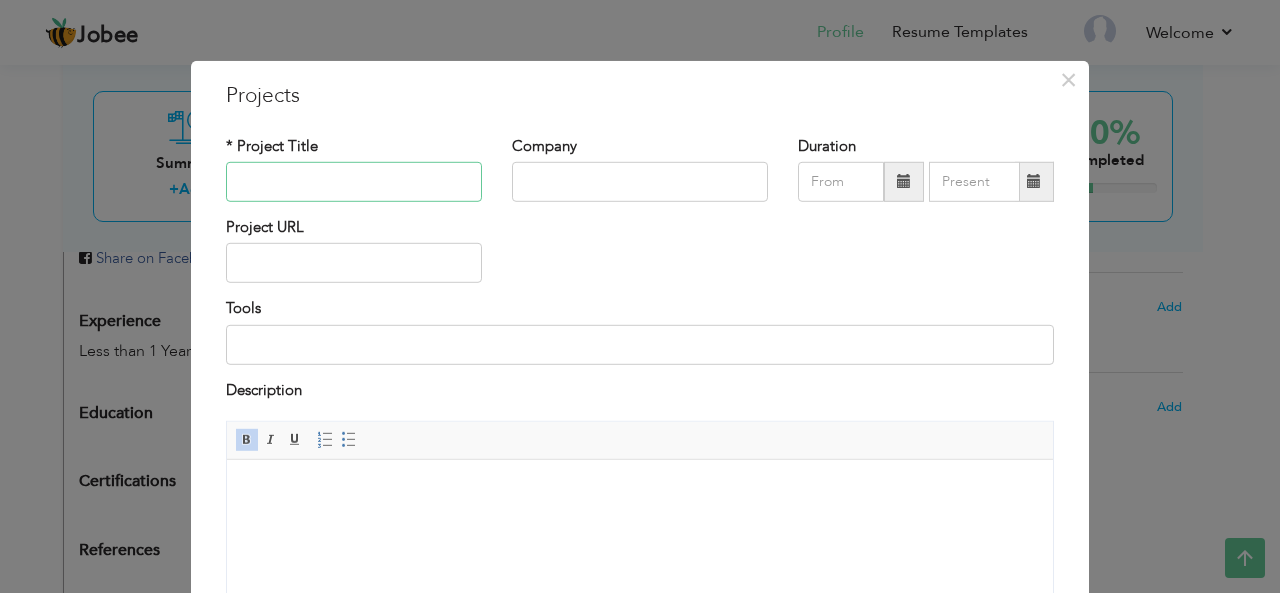 paste on "Experimental Study of Thermoelectric Materials" 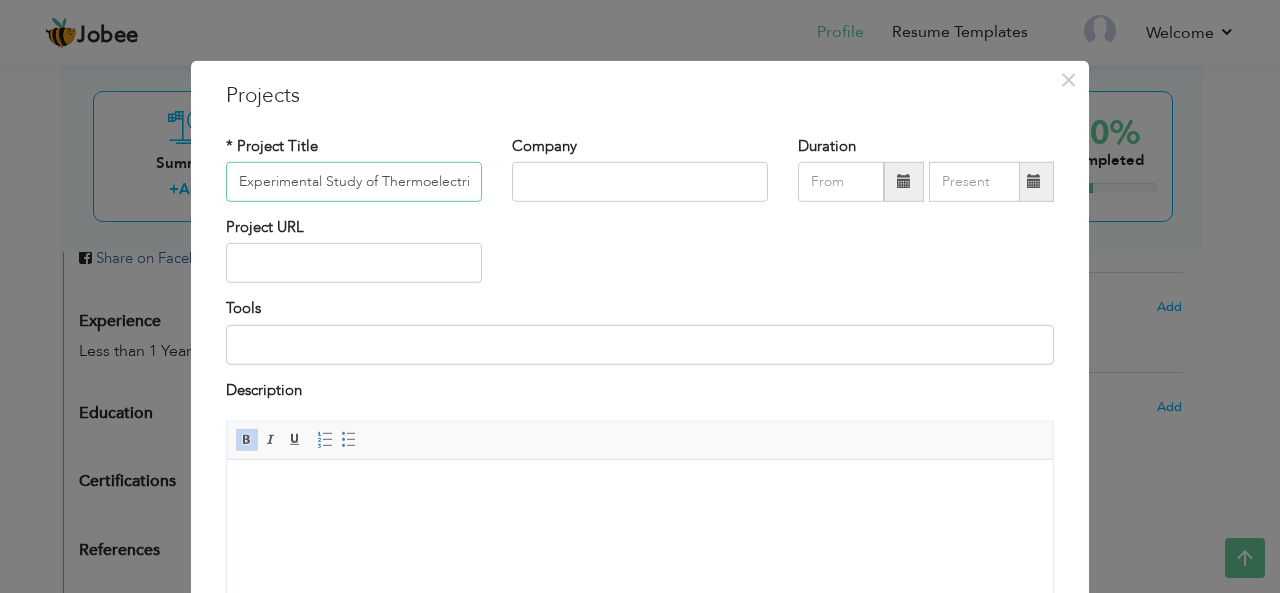 scroll, scrollTop: 0, scrollLeft: 64, axis: horizontal 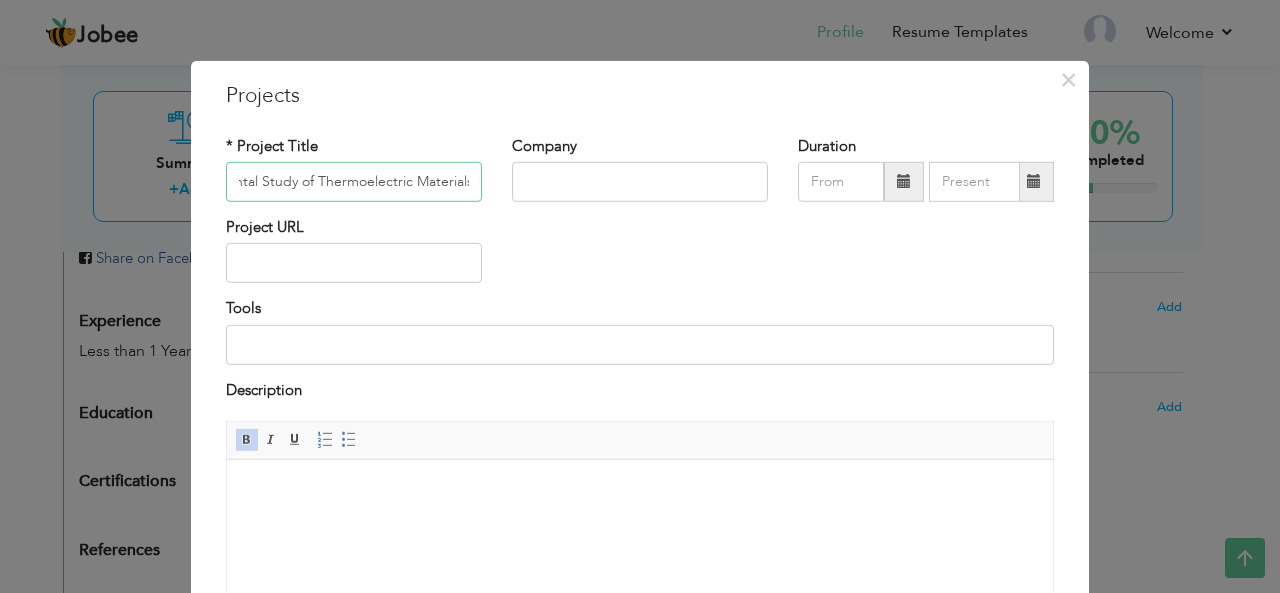 type on "Experimental Study of Thermoelectric Materials" 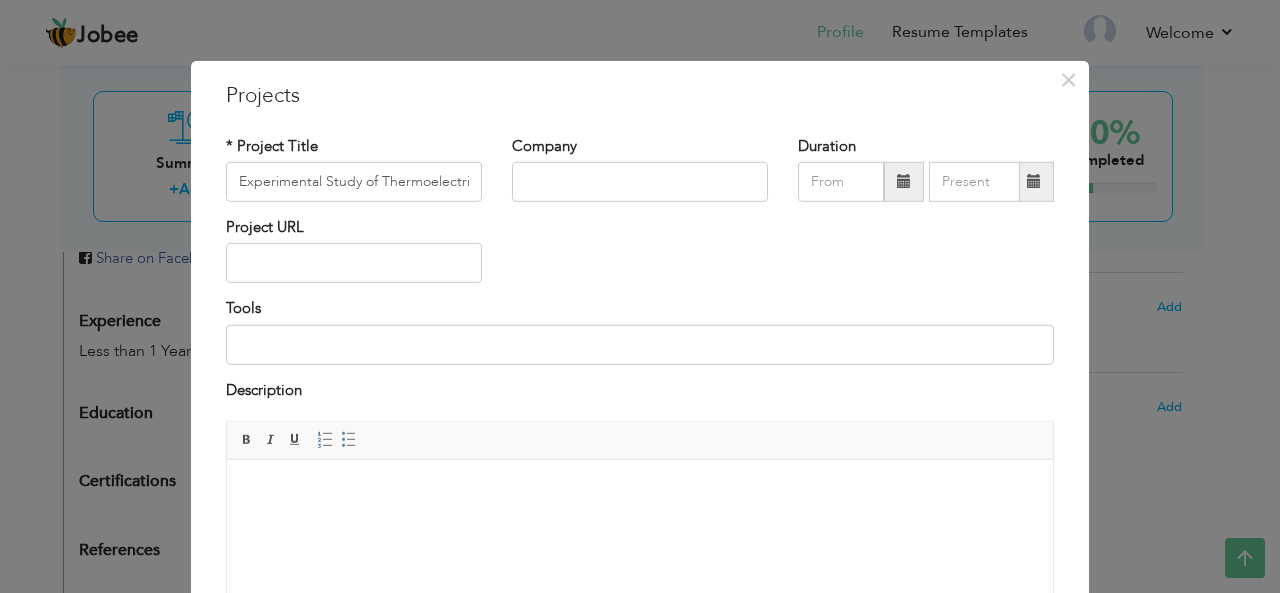 click at bounding box center [640, 490] 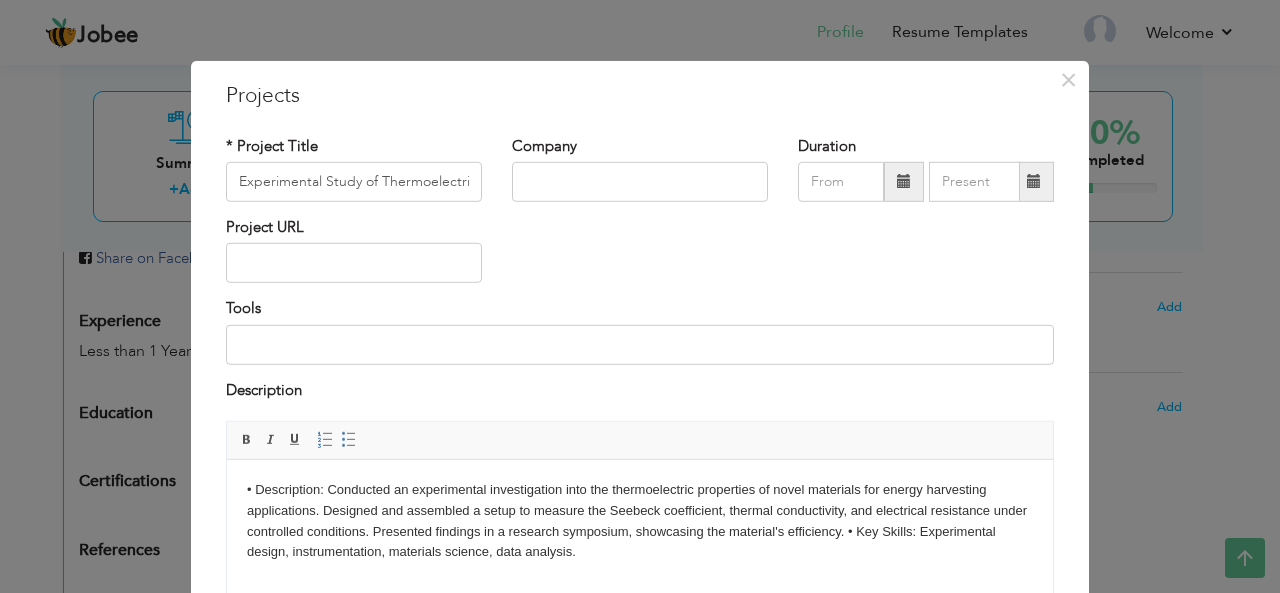 click on "• Description: Conducted an experimental investigation into the thermoelectric properties of novel materials for energy harvesting applications. Designed and assembled a setup to measure the Seebeck coefficient, thermal conductivity, and electrical resistance under controlled conditions. Presented findings in a research symposium, showcasing the material's efficiency. • Key Skills: Experimental design, instrumentation, materials science, data analysis." at bounding box center [640, 521] 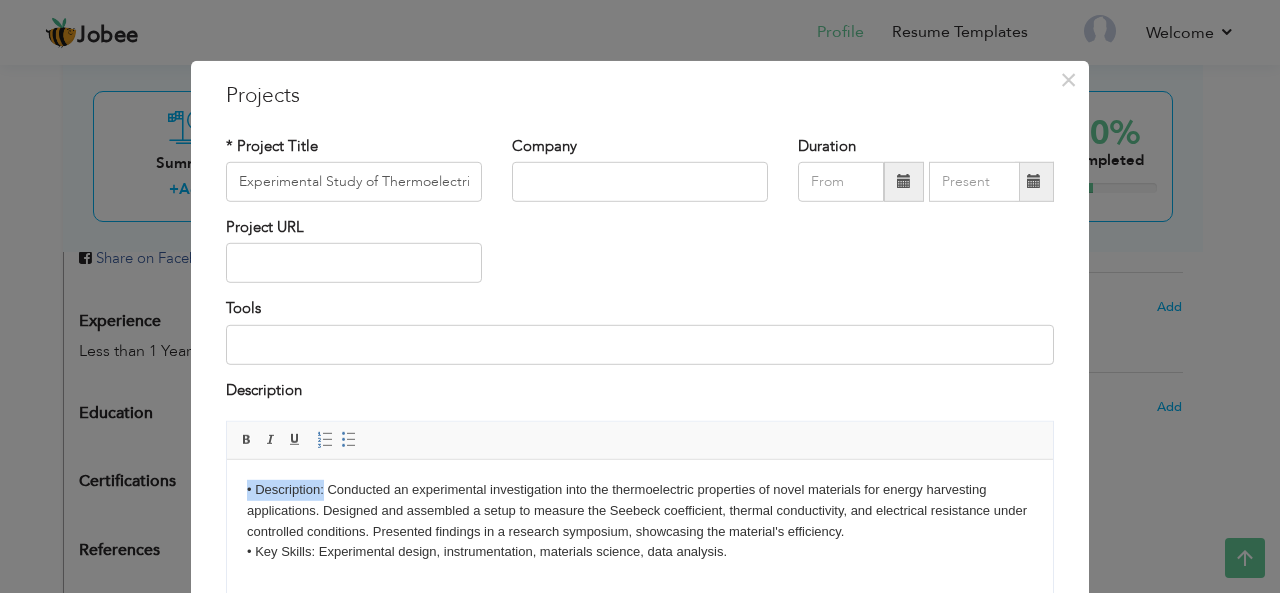 drag, startPoint x: 325, startPoint y: 491, endPoint x: 229, endPoint y: 491, distance: 96 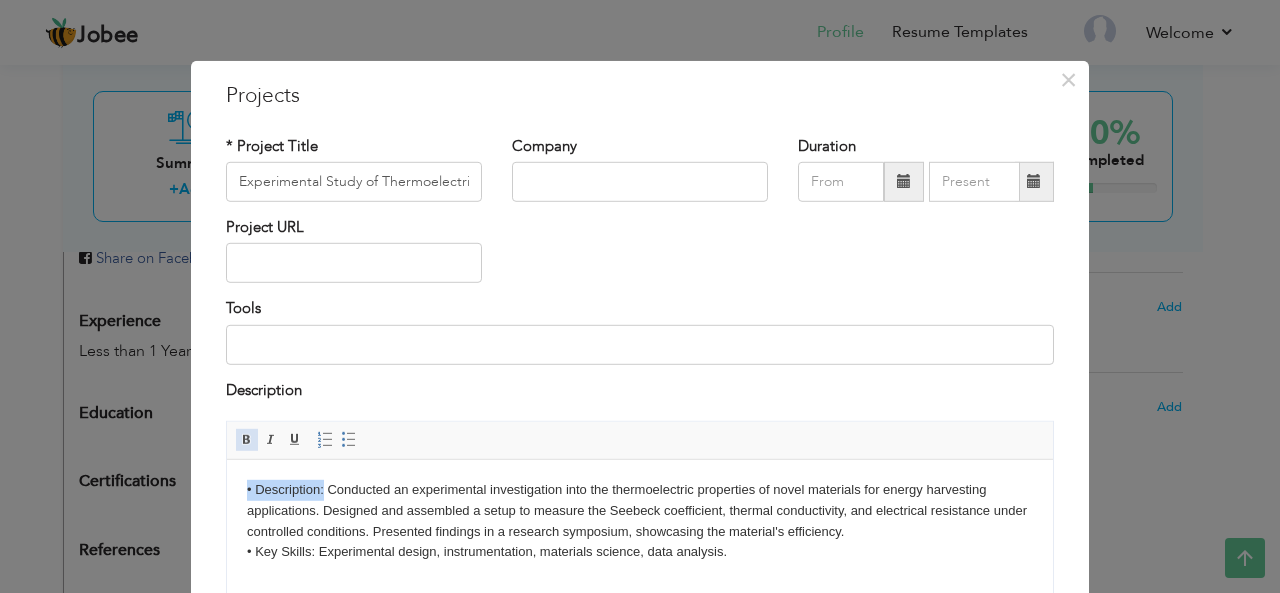 click on "Bold" at bounding box center [247, 440] 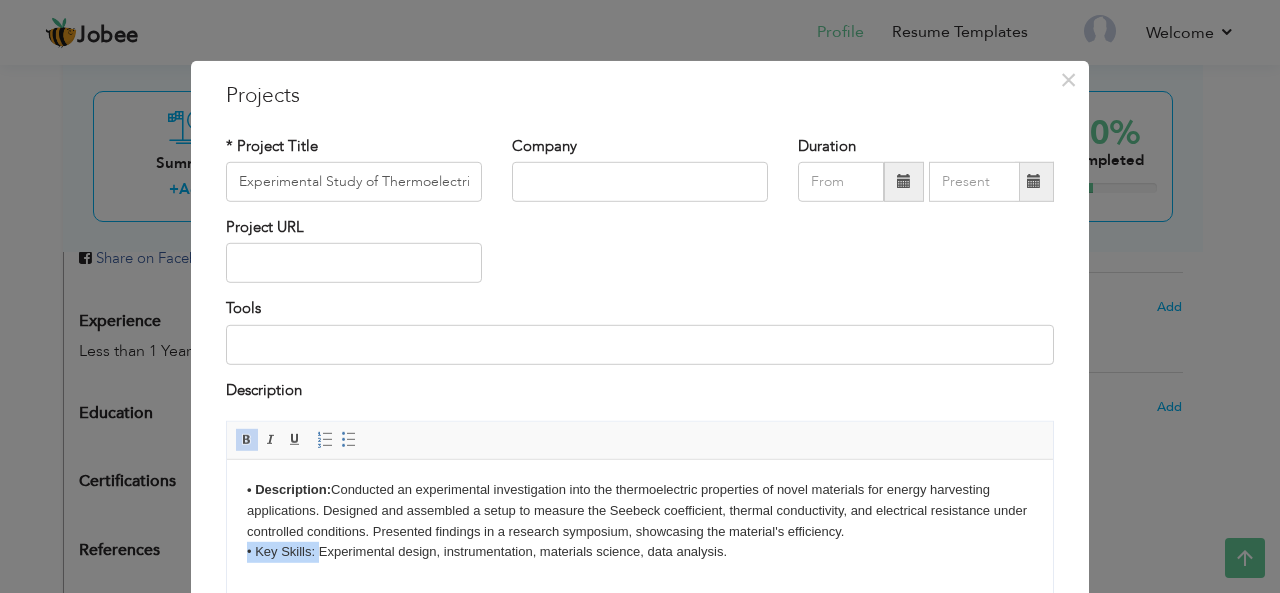 drag, startPoint x: 317, startPoint y: 551, endPoint x: 234, endPoint y: 556, distance: 83.15047 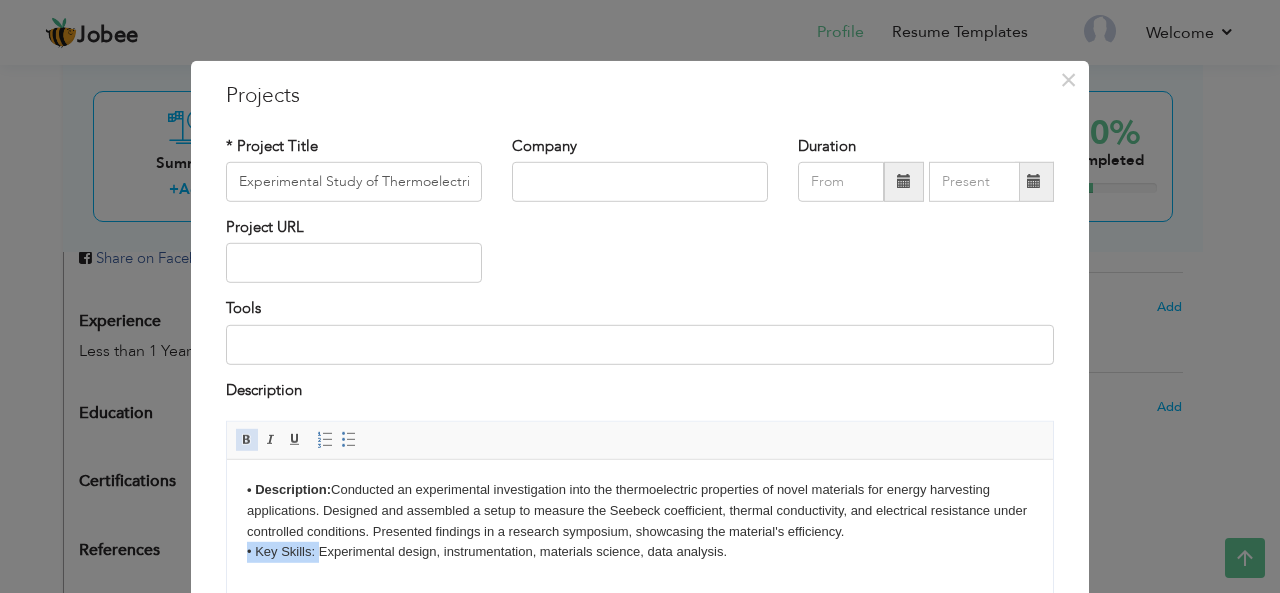 click at bounding box center (247, 440) 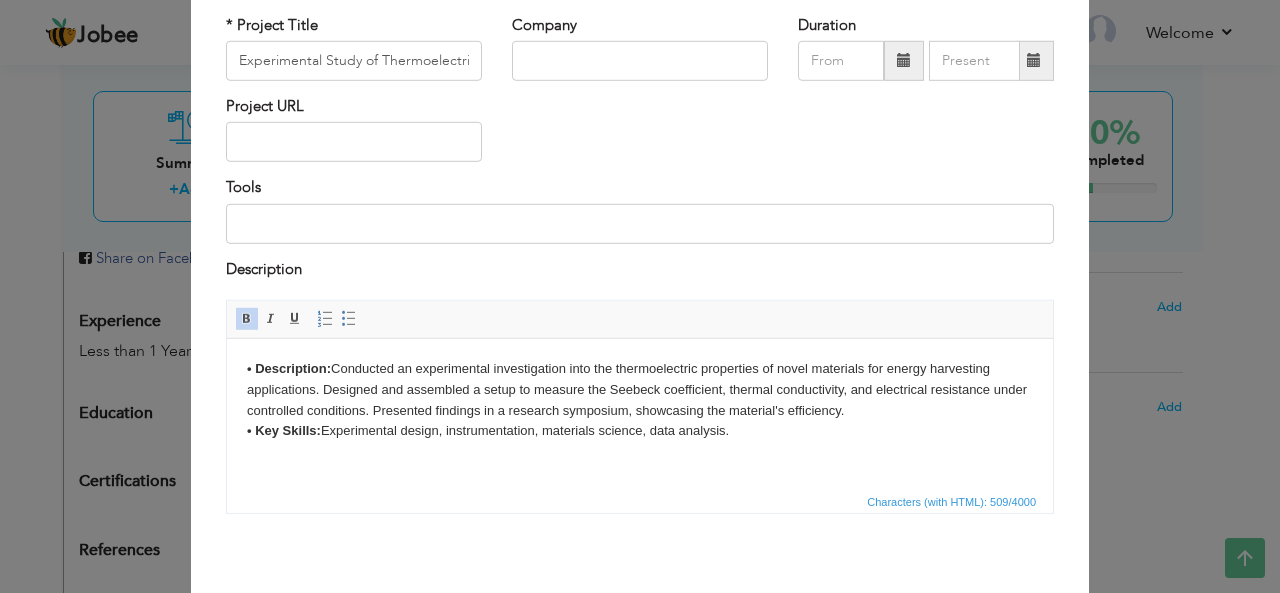 scroll, scrollTop: 128, scrollLeft: 0, axis: vertical 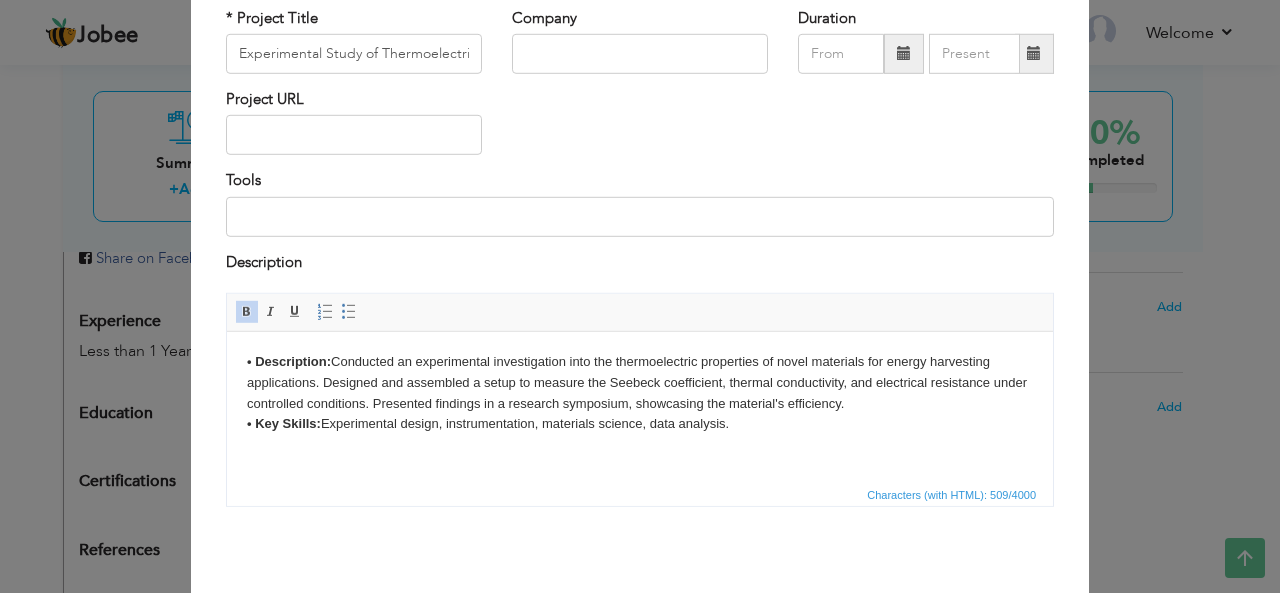 click on "• Description:  Conducted an experimental investigation into the thermoelectric properties of novel materials for energy harvesting applications. Designed and assembled a setup to measure the Seebeck coefficient, thermal conductivity, and electrical resistance under controlled conditions. Presented findings in a research symposium, showcasing the material's efficiency.  • Key Skills:  Experimental design, instrumentation, materials science, data analysis." at bounding box center [640, 393] 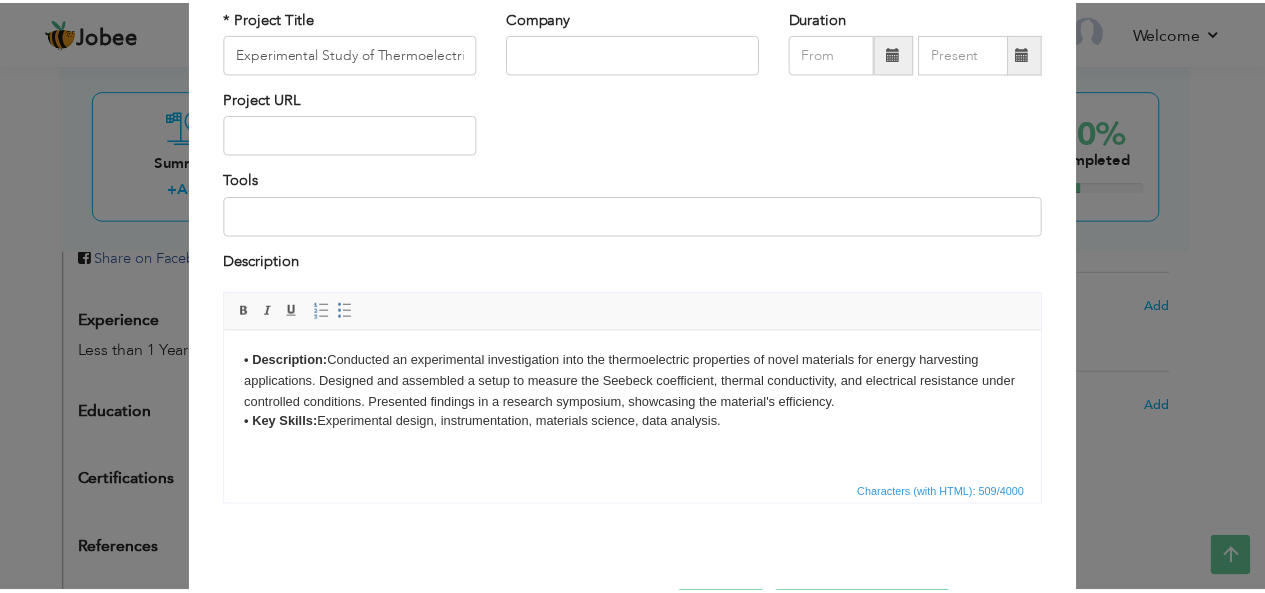 scroll, scrollTop: 202, scrollLeft: 0, axis: vertical 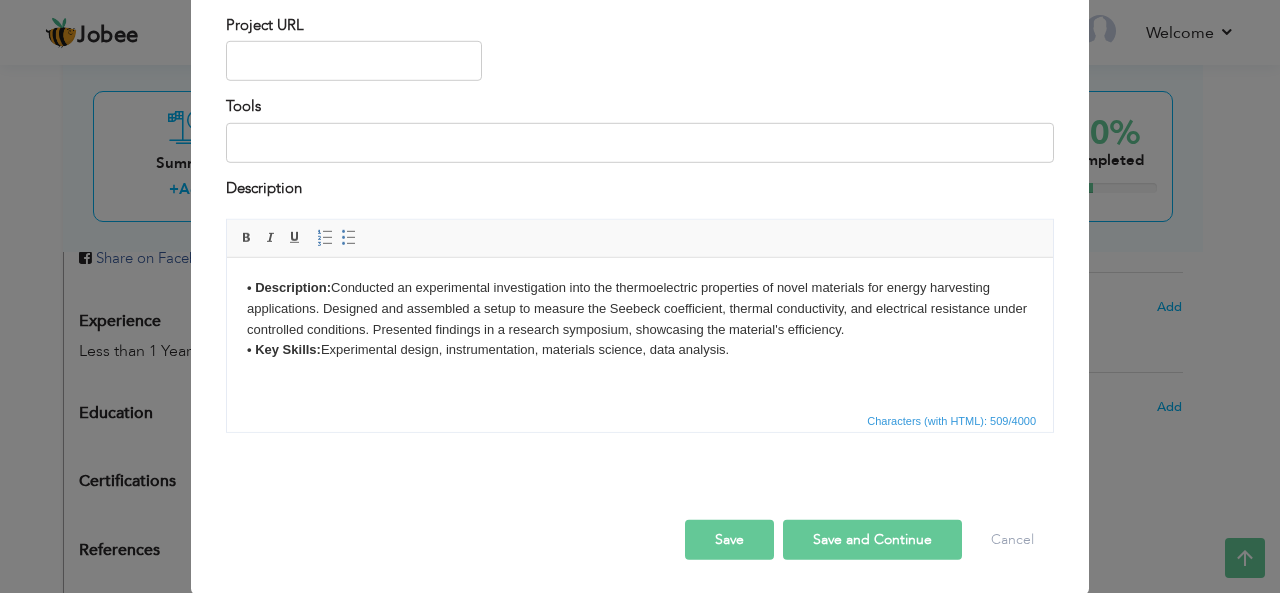 click on "Save" at bounding box center [729, 540] 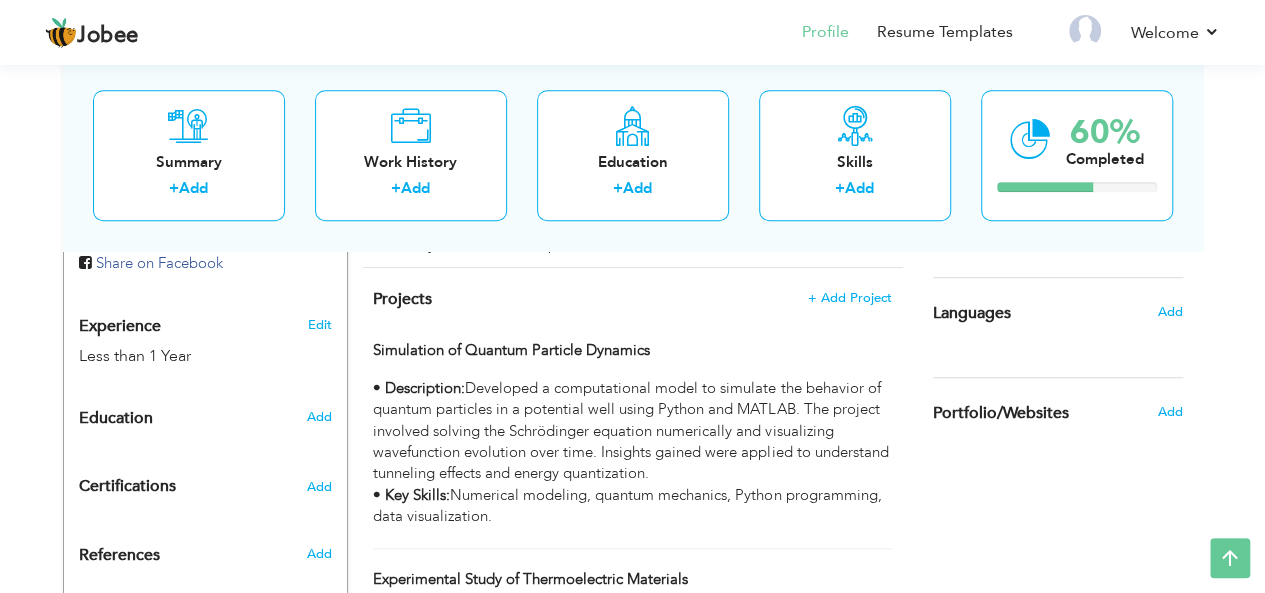 scroll, scrollTop: 660, scrollLeft: 0, axis: vertical 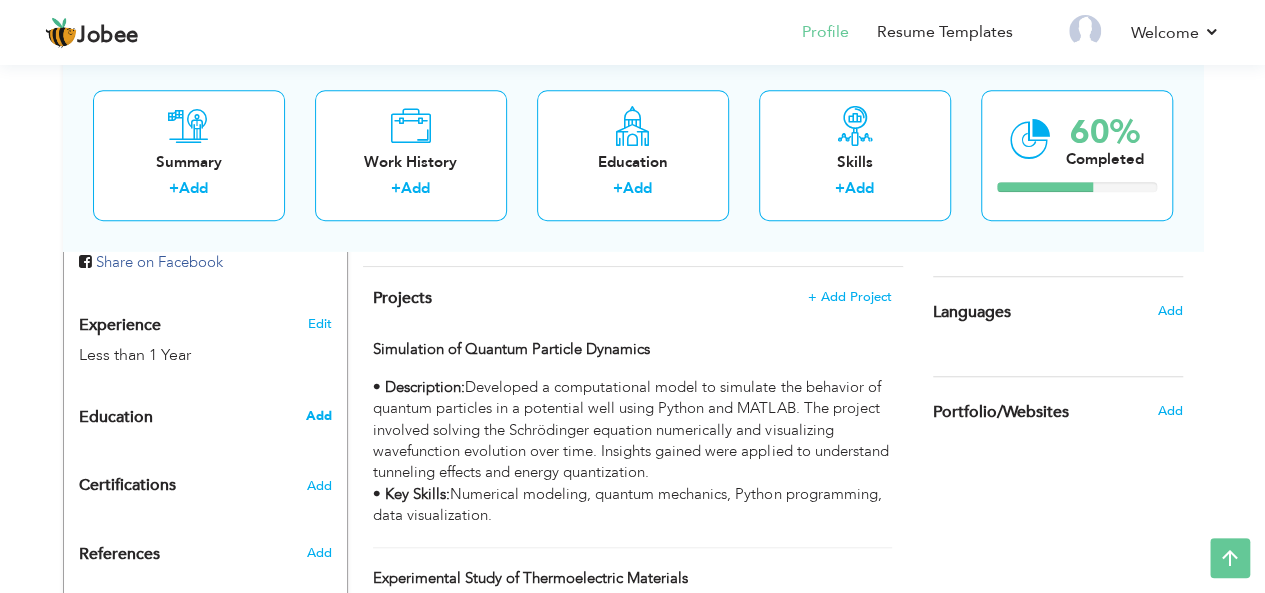click on "Add" at bounding box center (318, 416) 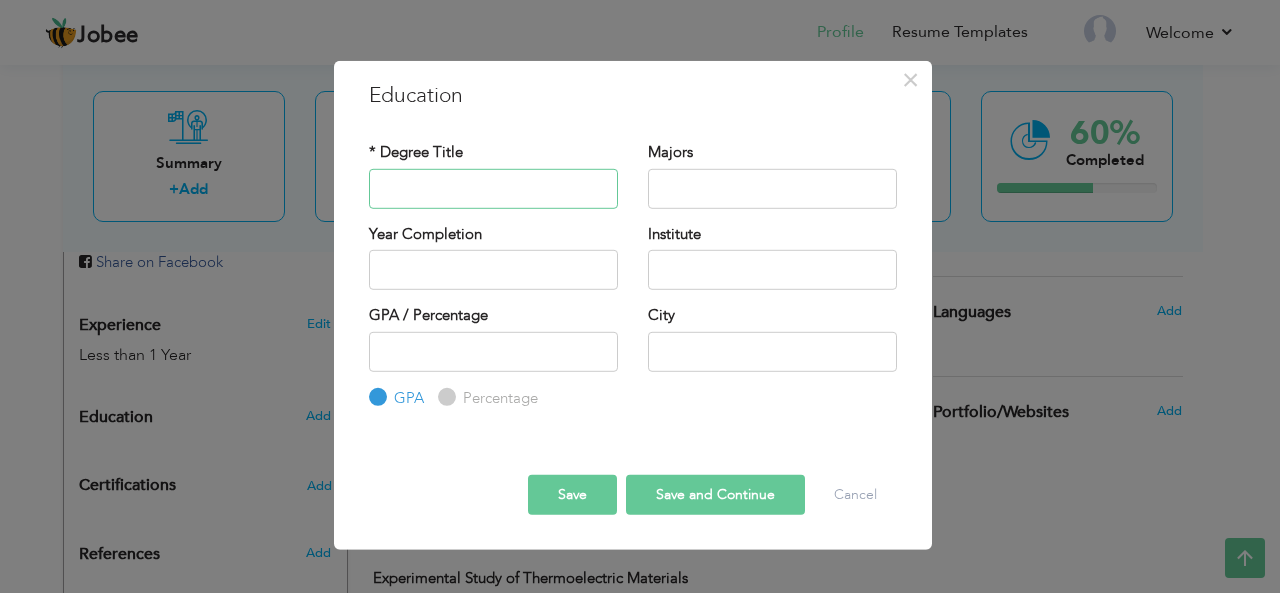 paste on "BS Physics" 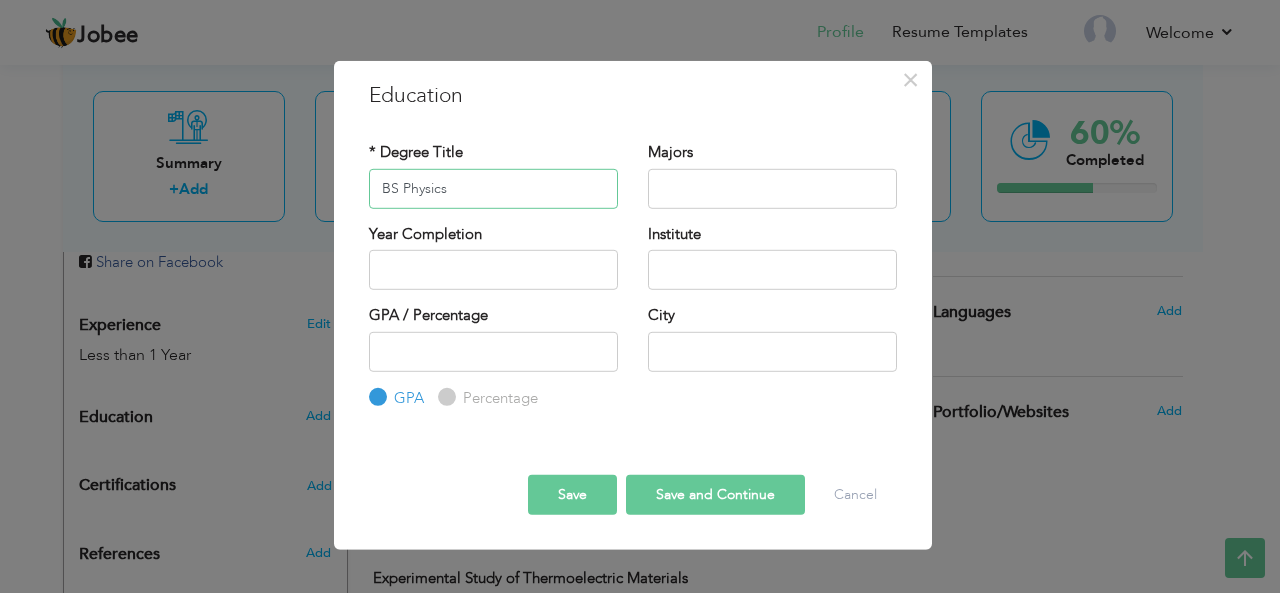 click on "BS Physics" at bounding box center (493, 188) 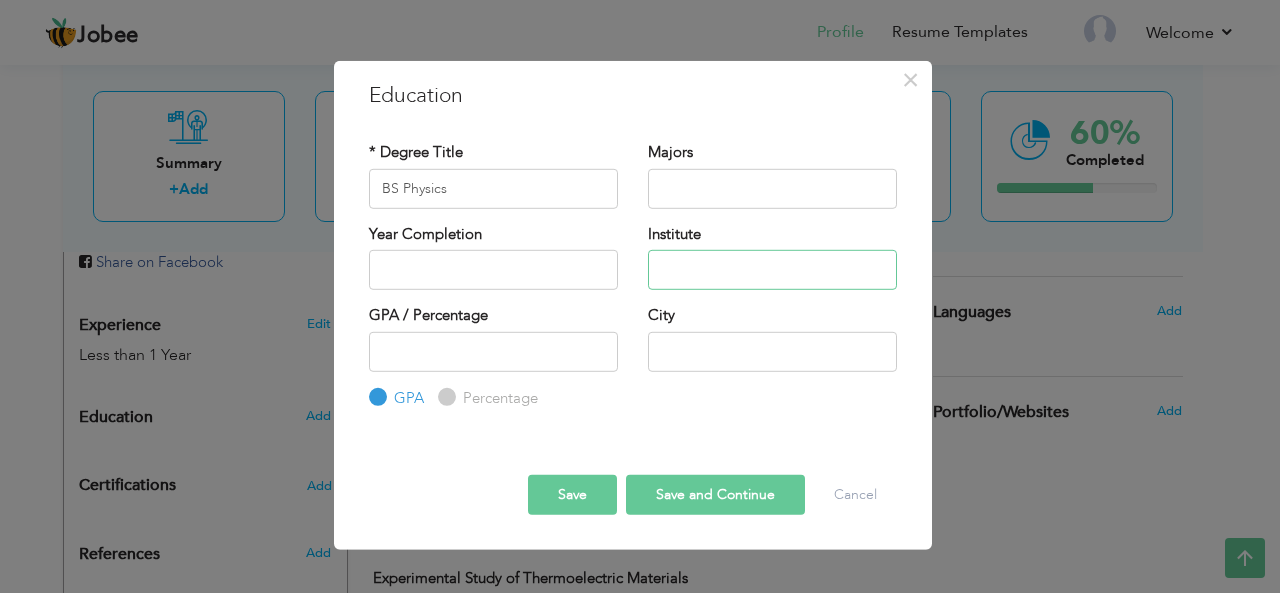 click at bounding box center (772, 270) 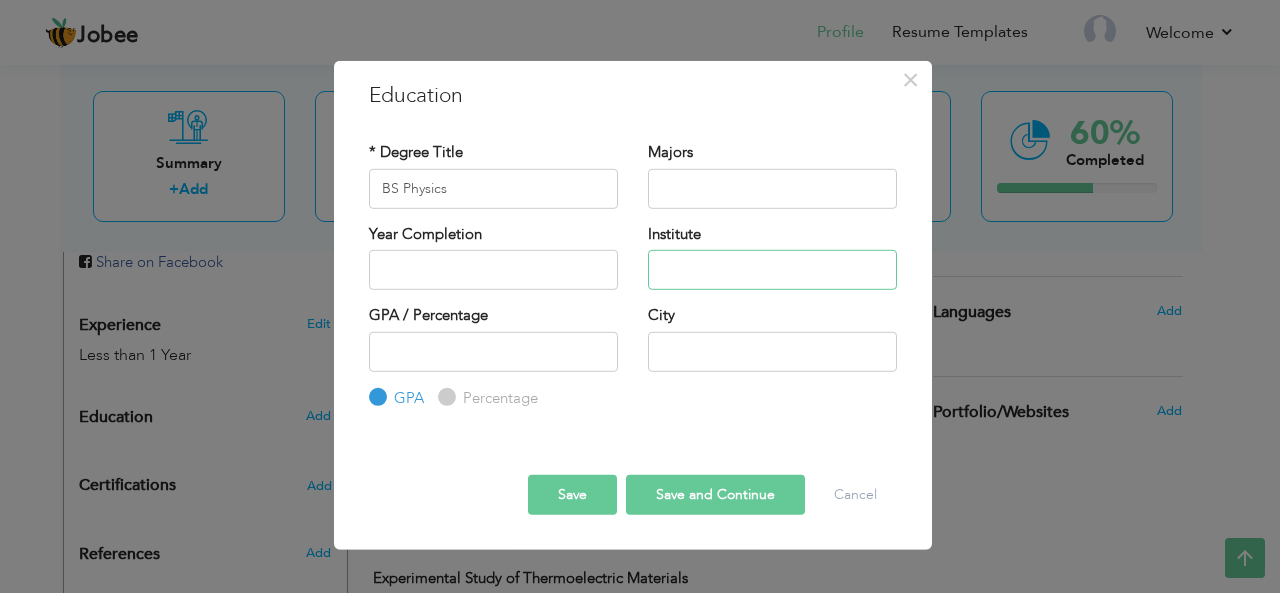 paste on "[GEOGRAPHIC_DATA]" 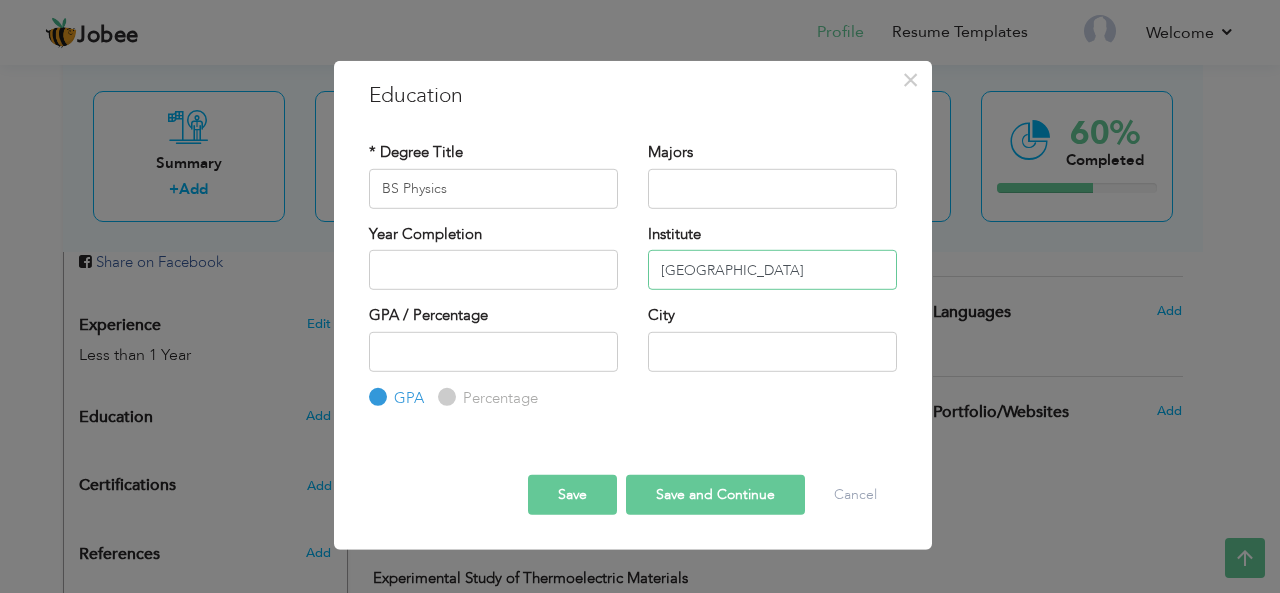 type on "[GEOGRAPHIC_DATA]" 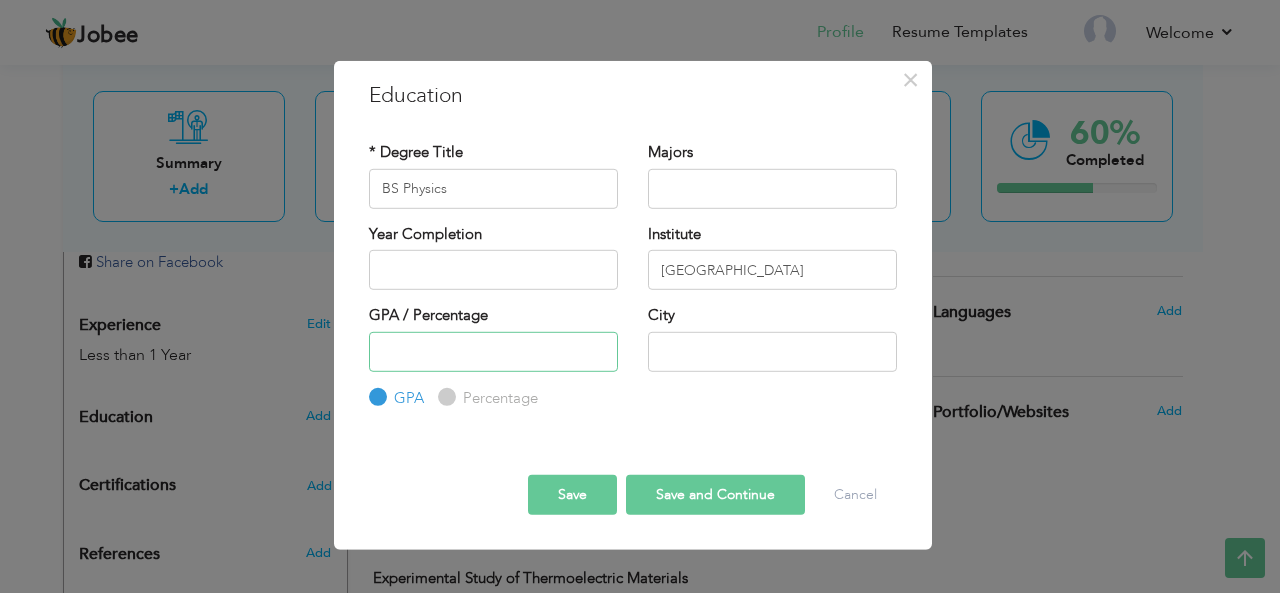click at bounding box center (493, 351) 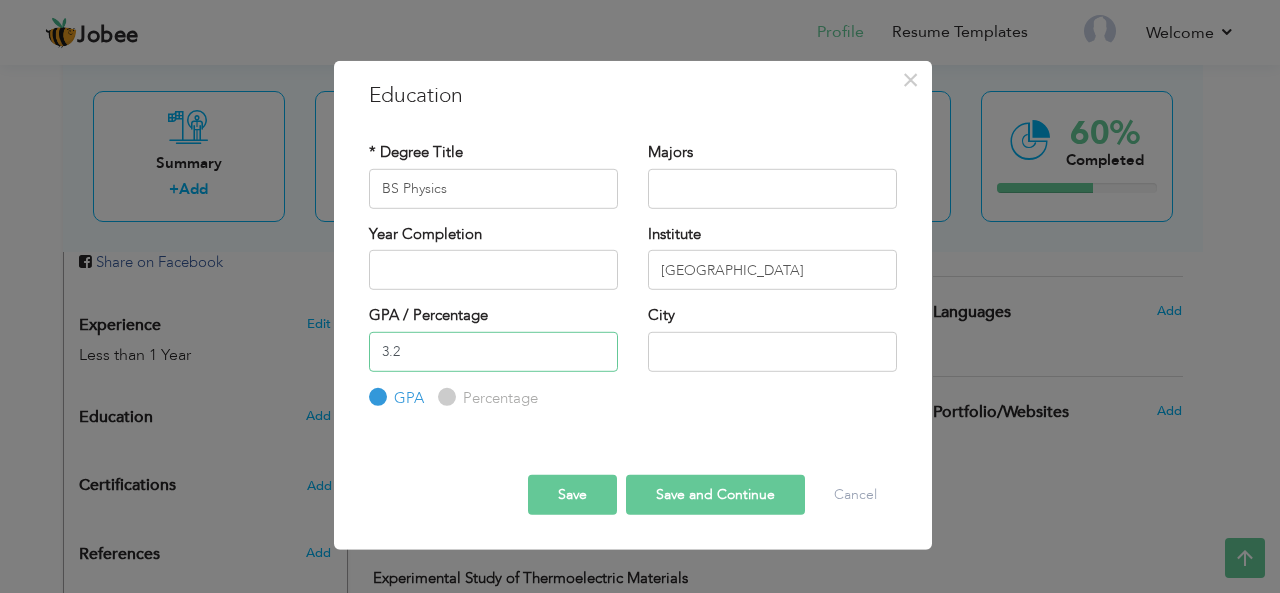 type on "3.2" 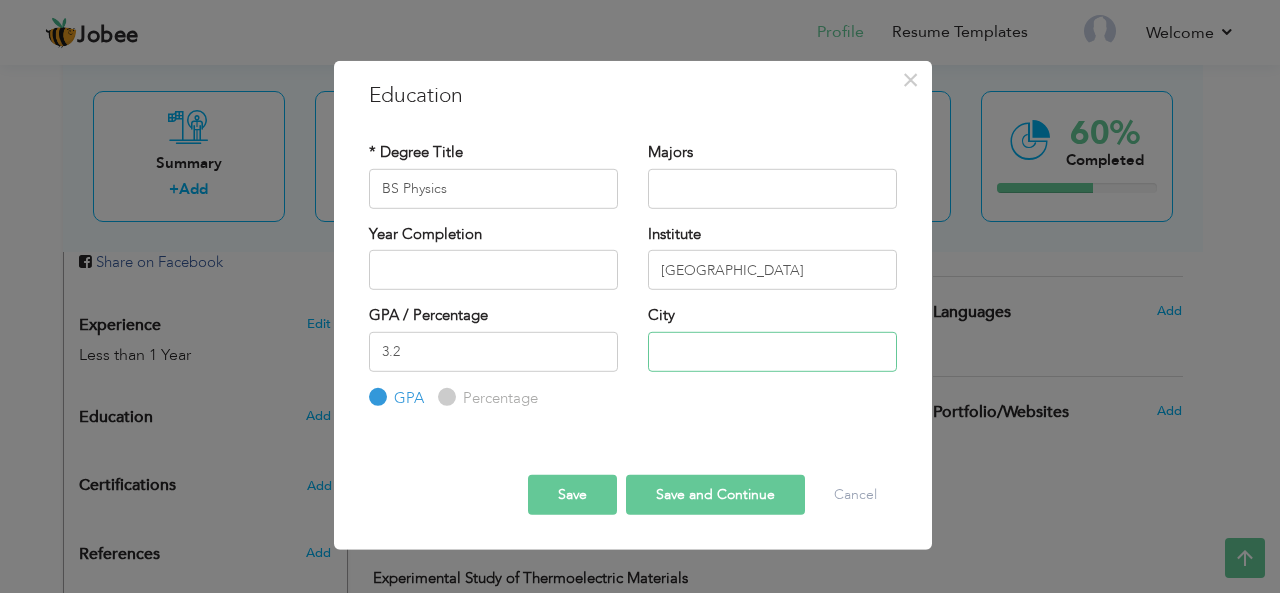 click at bounding box center (772, 351) 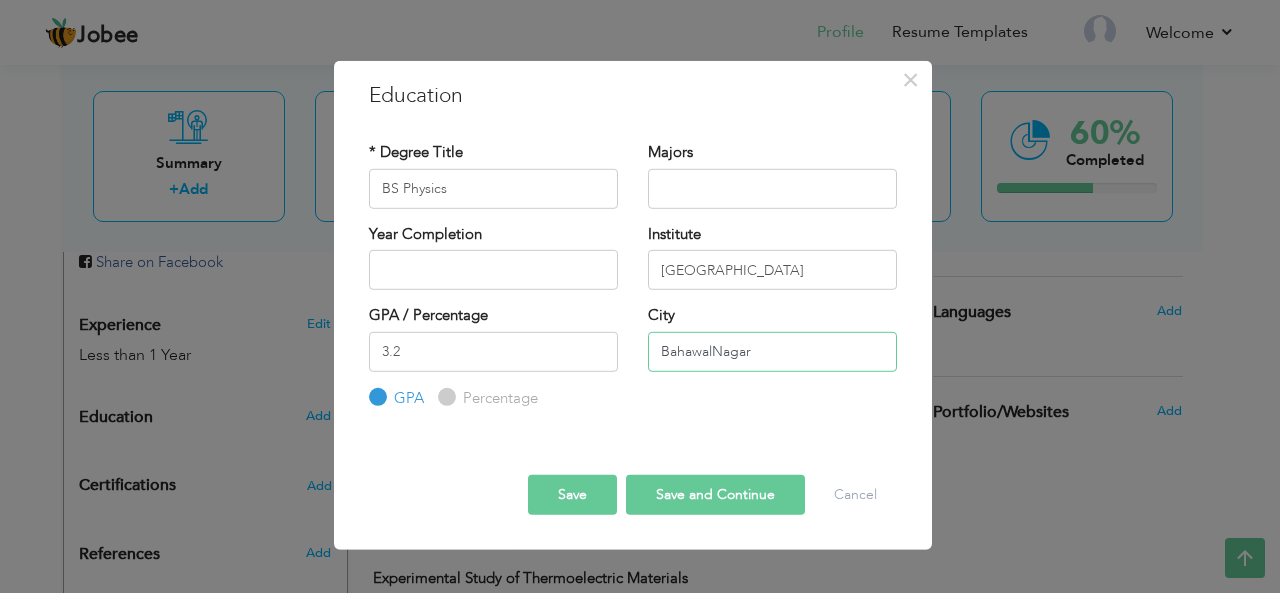 click on "BahawalNagar" at bounding box center [772, 351] 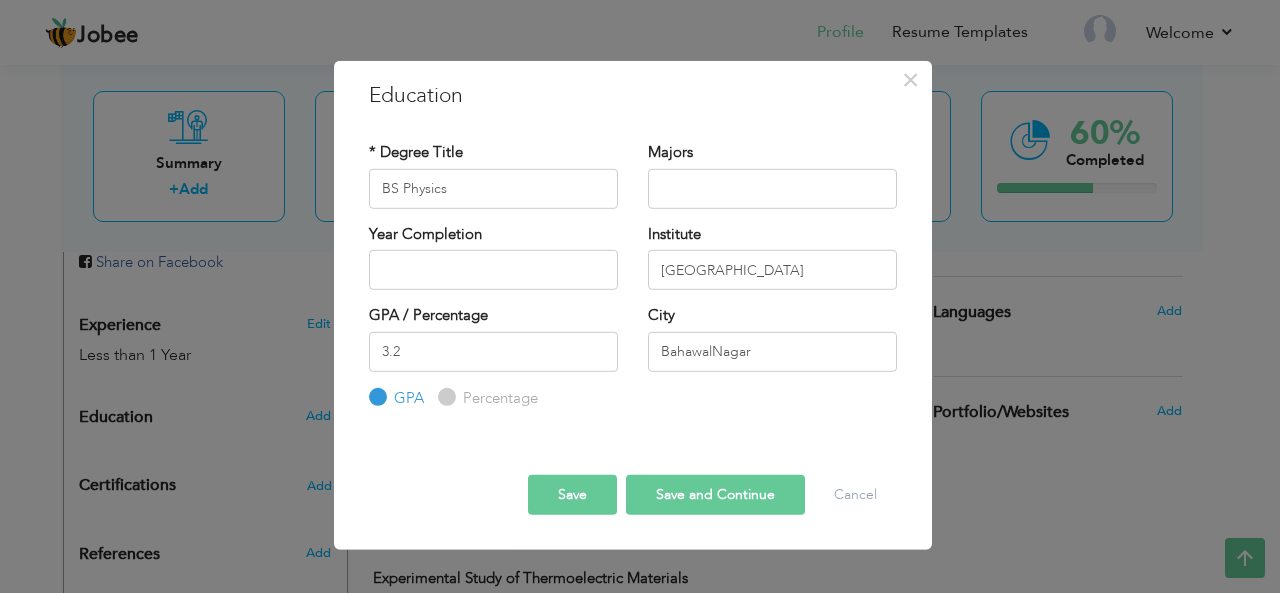 click on "Save" at bounding box center (572, 495) 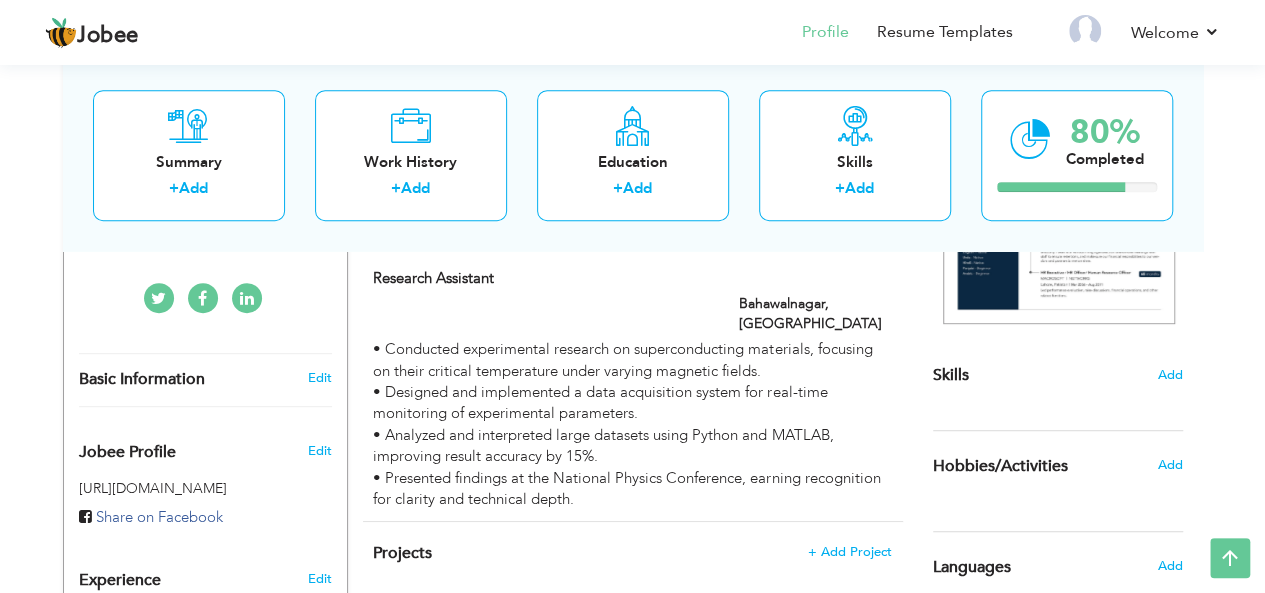 scroll, scrollTop: 411, scrollLeft: 0, axis: vertical 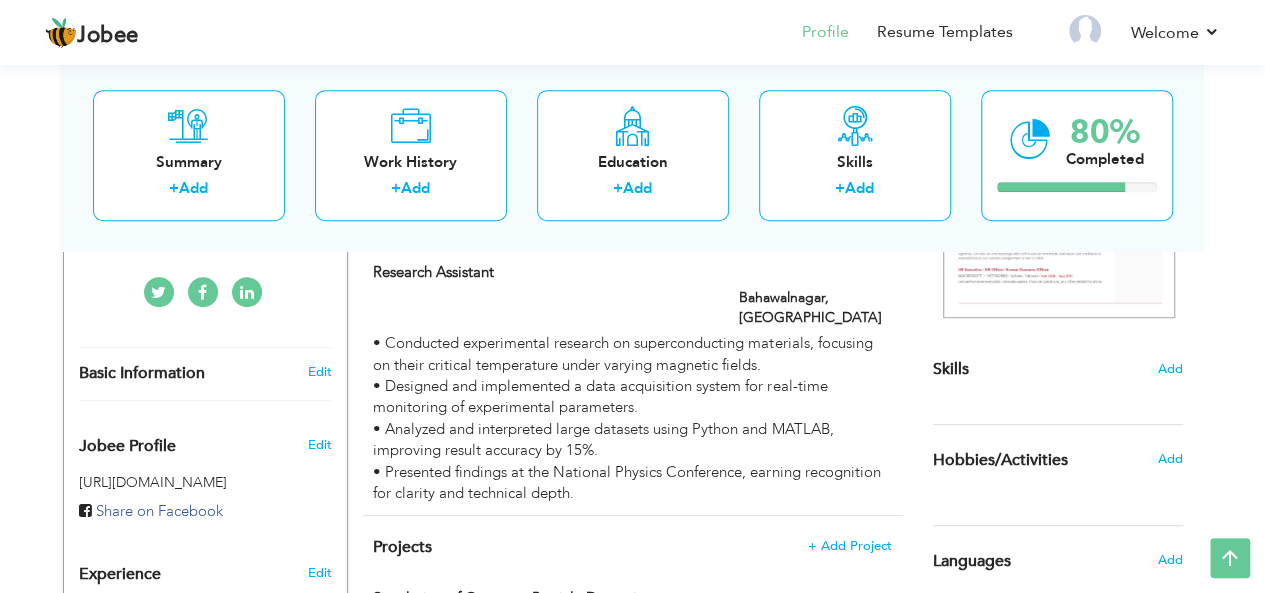 click on "Skills" at bounding box center [951, 369] 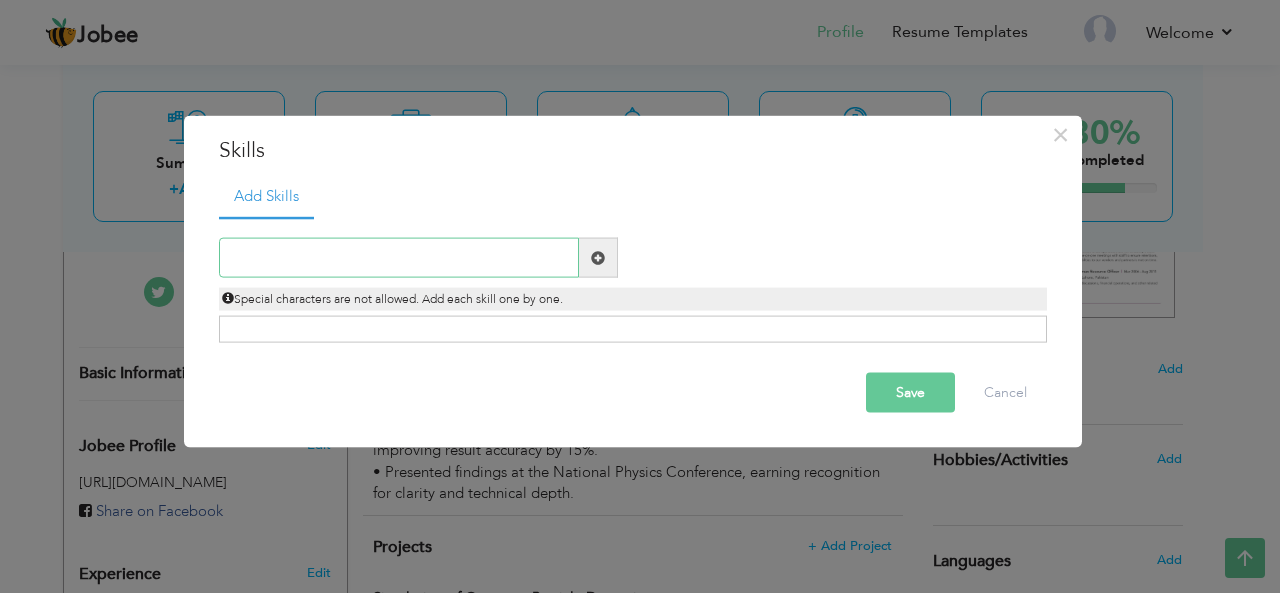 paste on "Teaching" 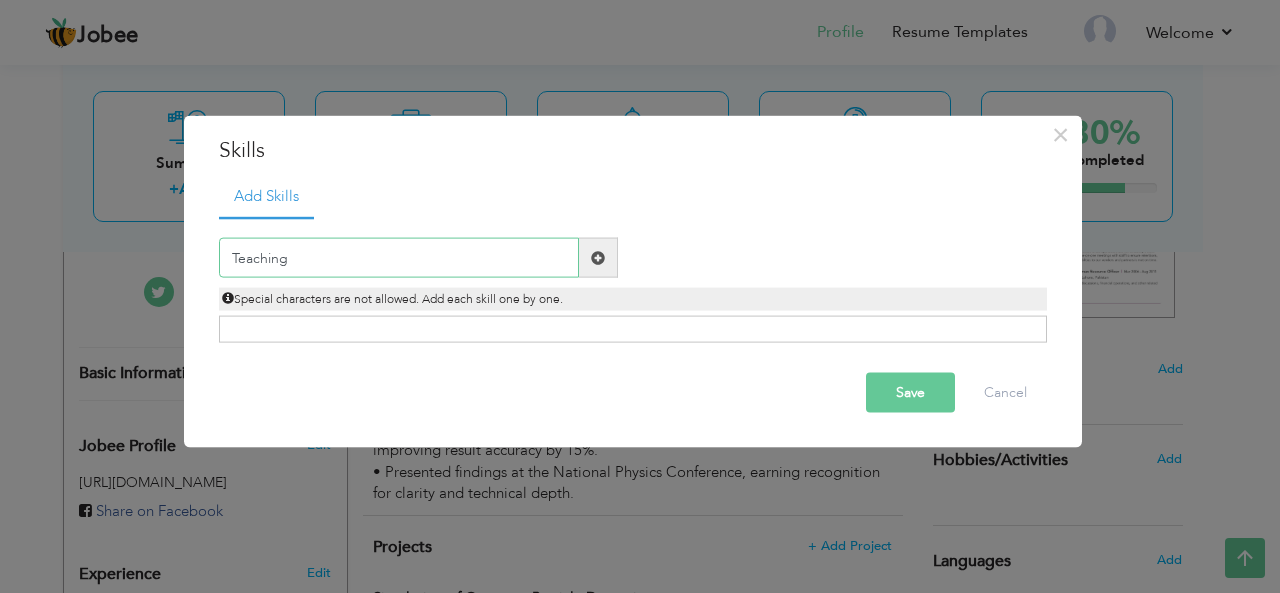 type on "Teaching" 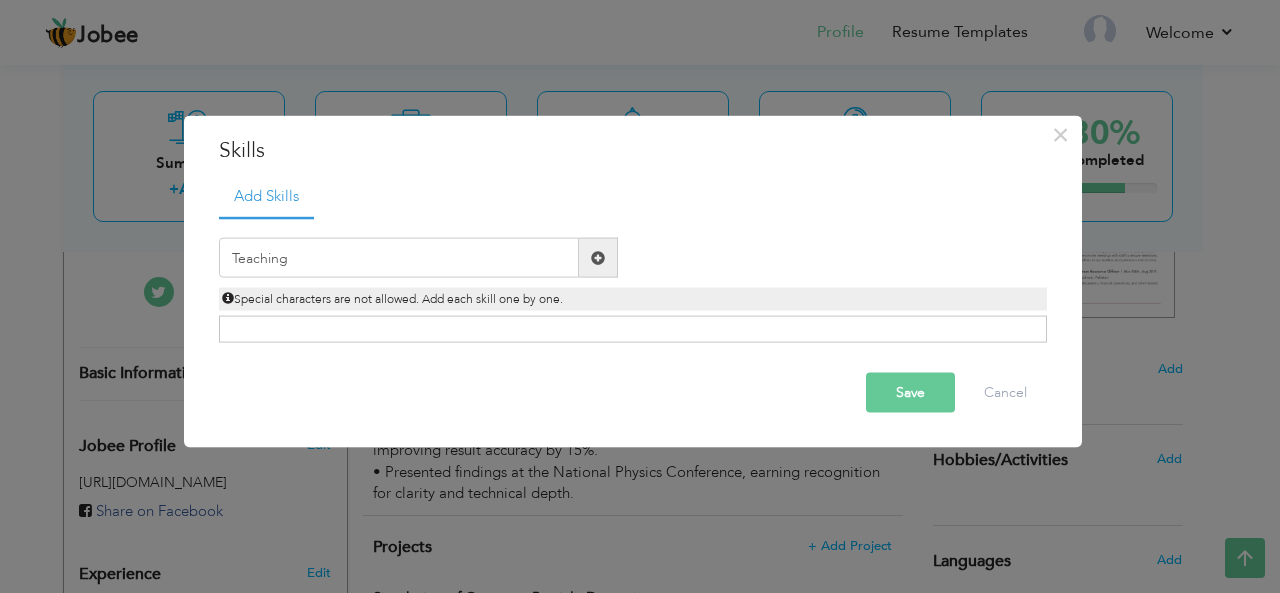 click at bounding box center (598, 257) 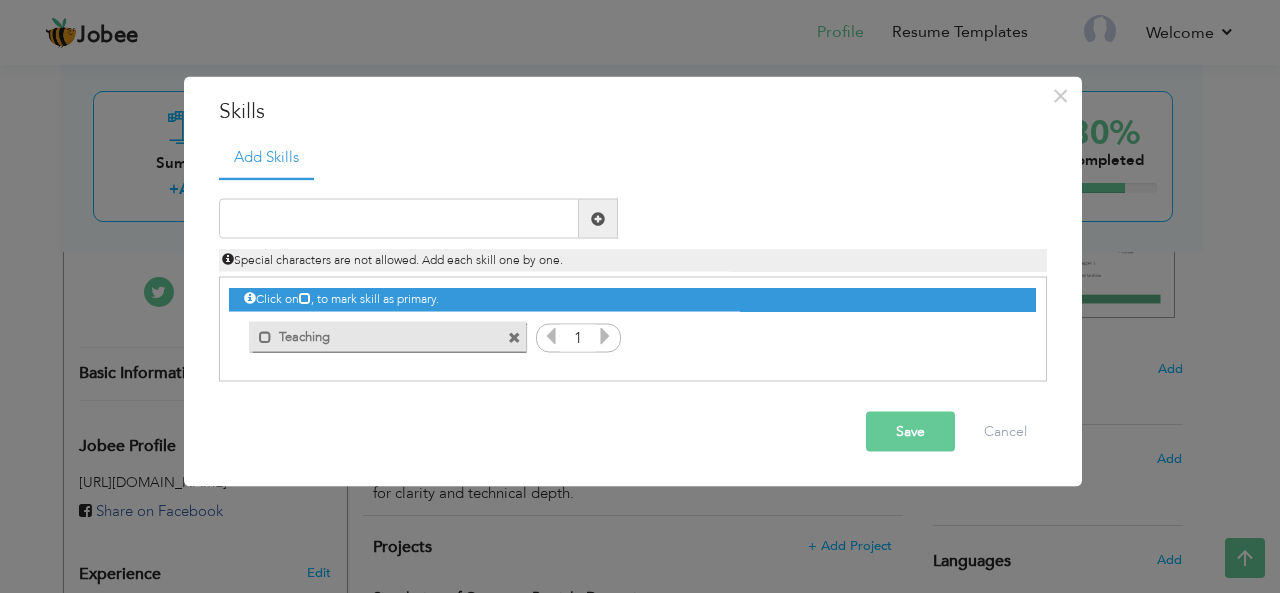 click on "Save" at bounding box center [910, 432] 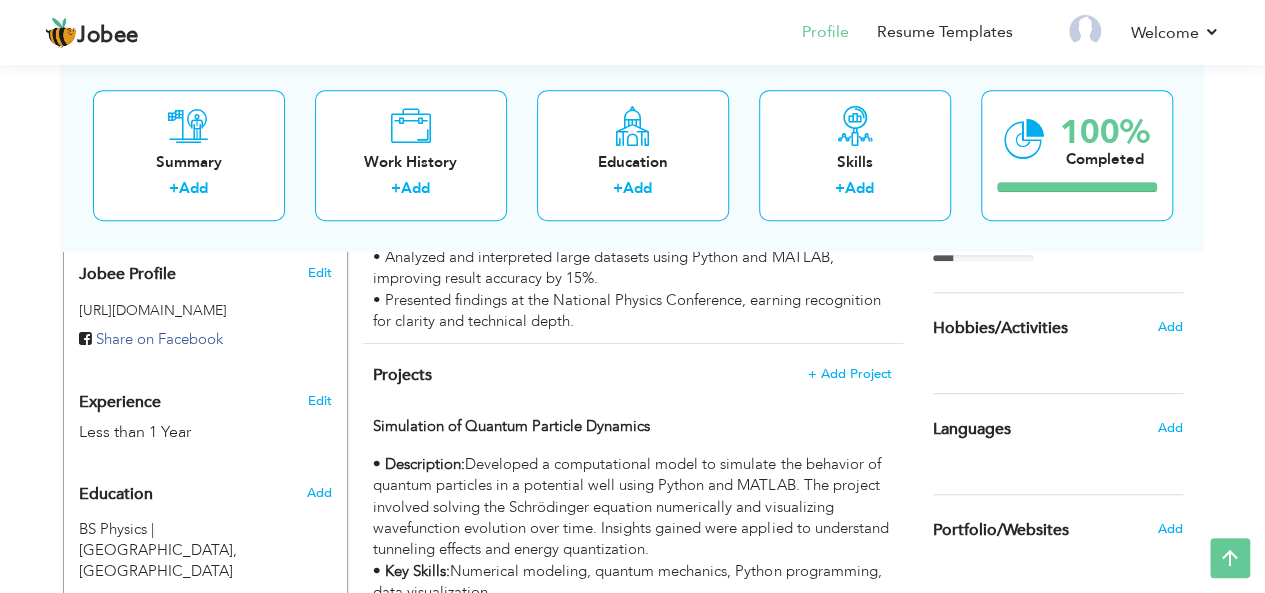 scroll, scrollTop: 585, scrollLeft: 0, axis: vertical 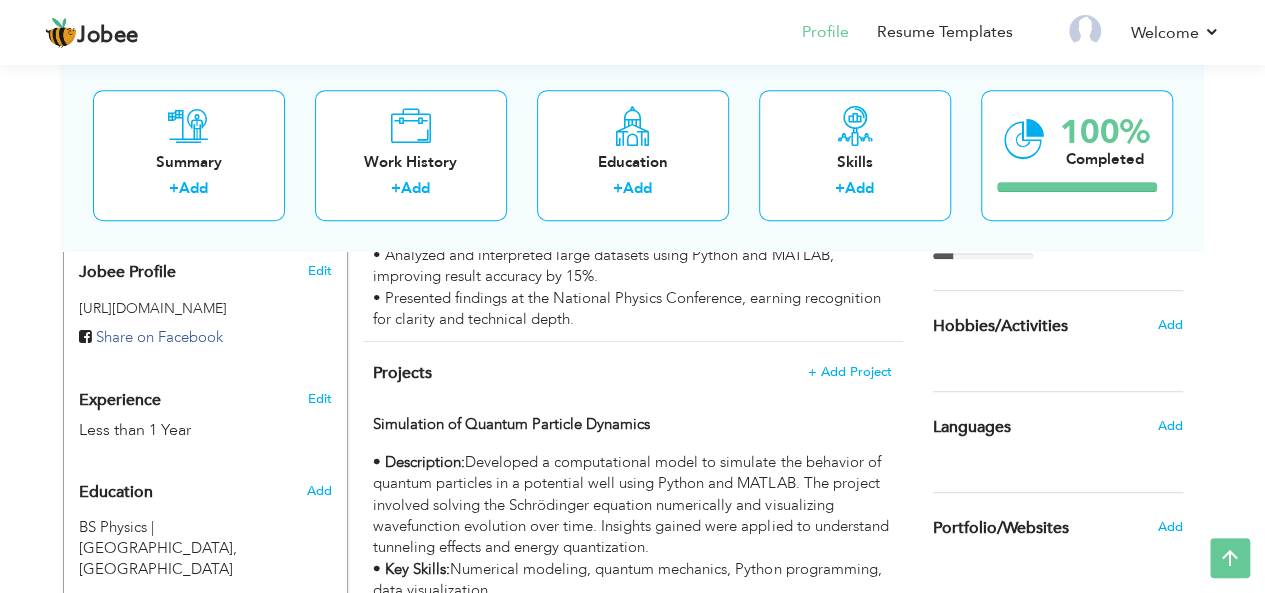 click on "Hobbies/Activities" at bounding box center [1000, 327] 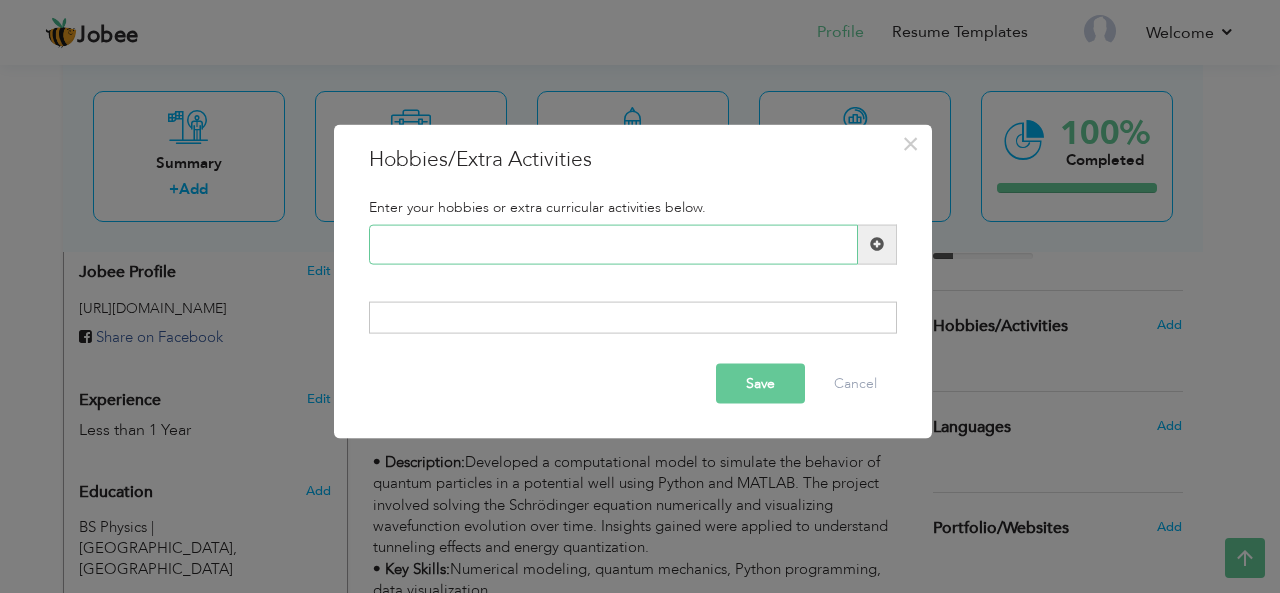 paste on "Cricket" 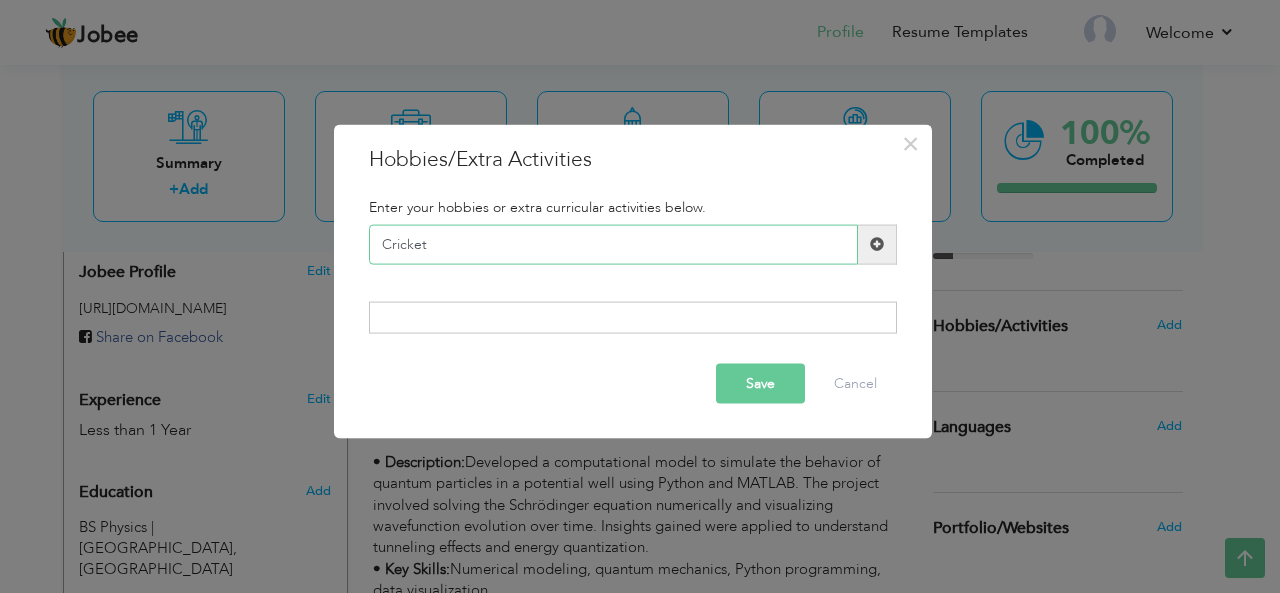 type on "Cricket" 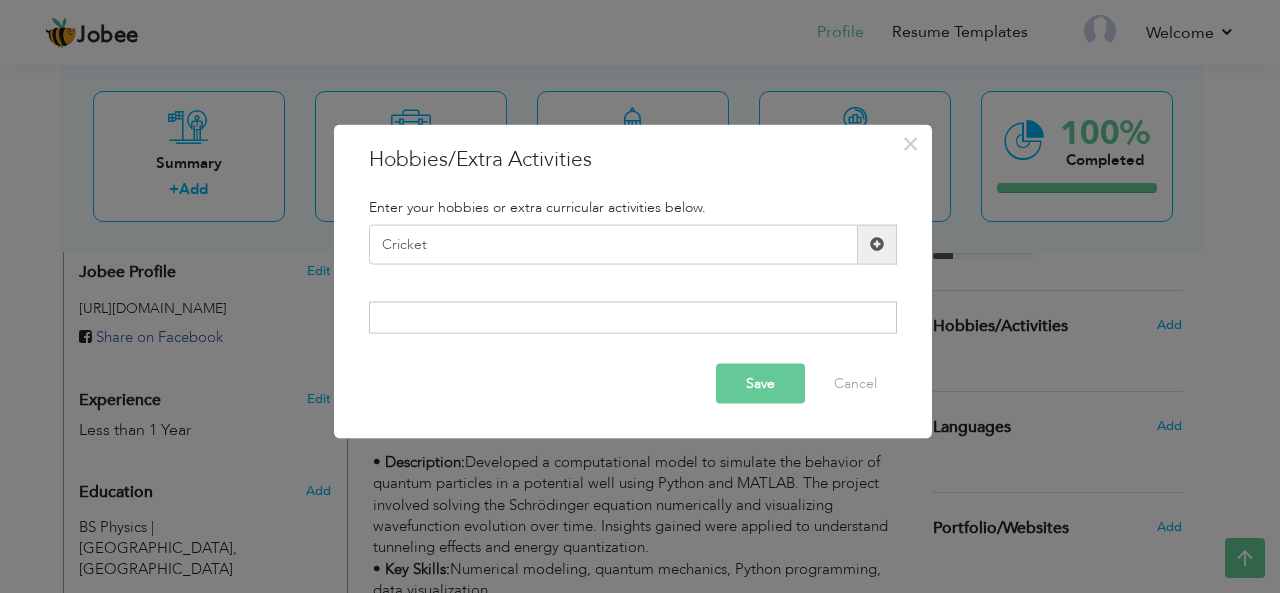 click at bounding box center [877, 244] 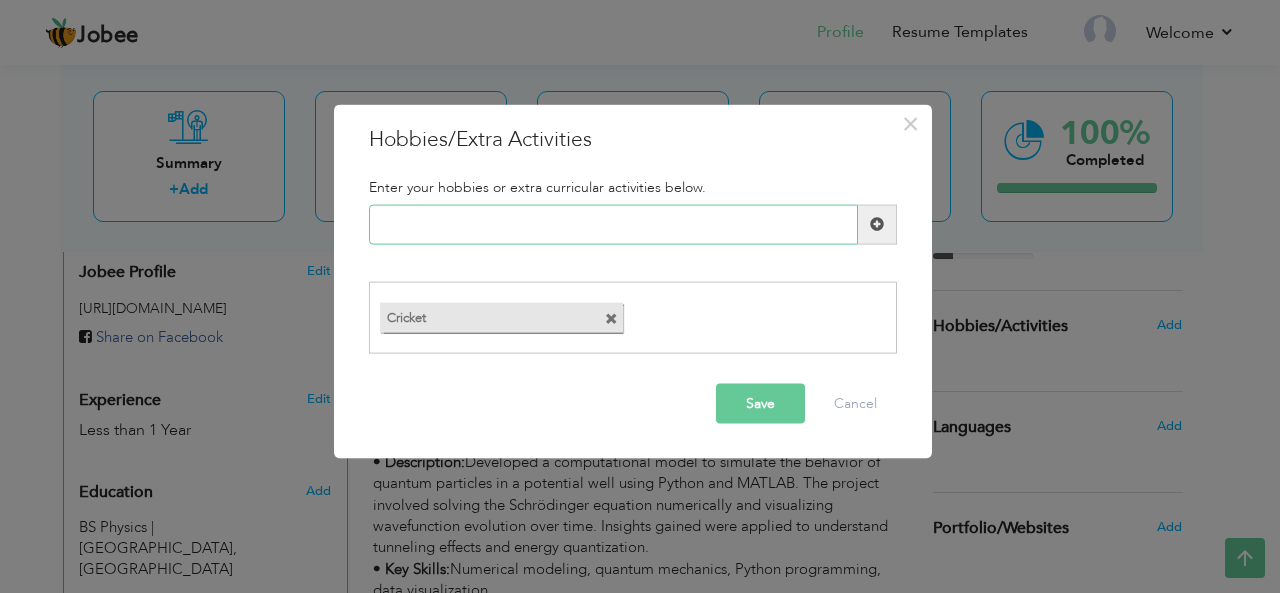 click at bounding box center (613, 224) 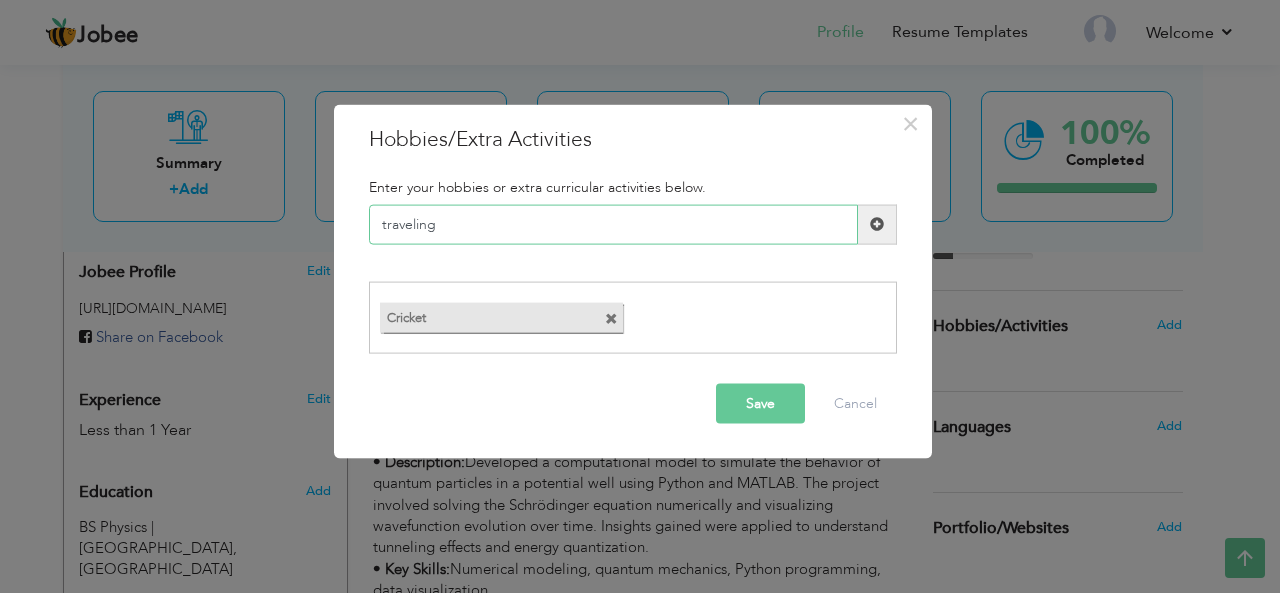 click on "traveling" at bounding box center [613, 224] 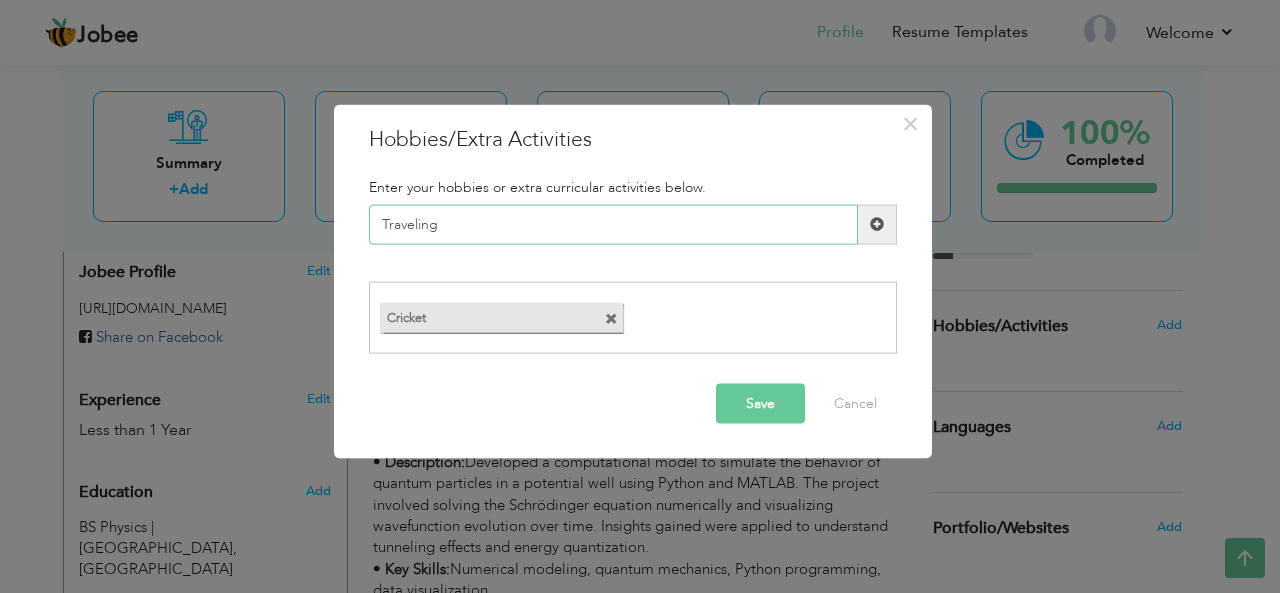 type on "Traveling" 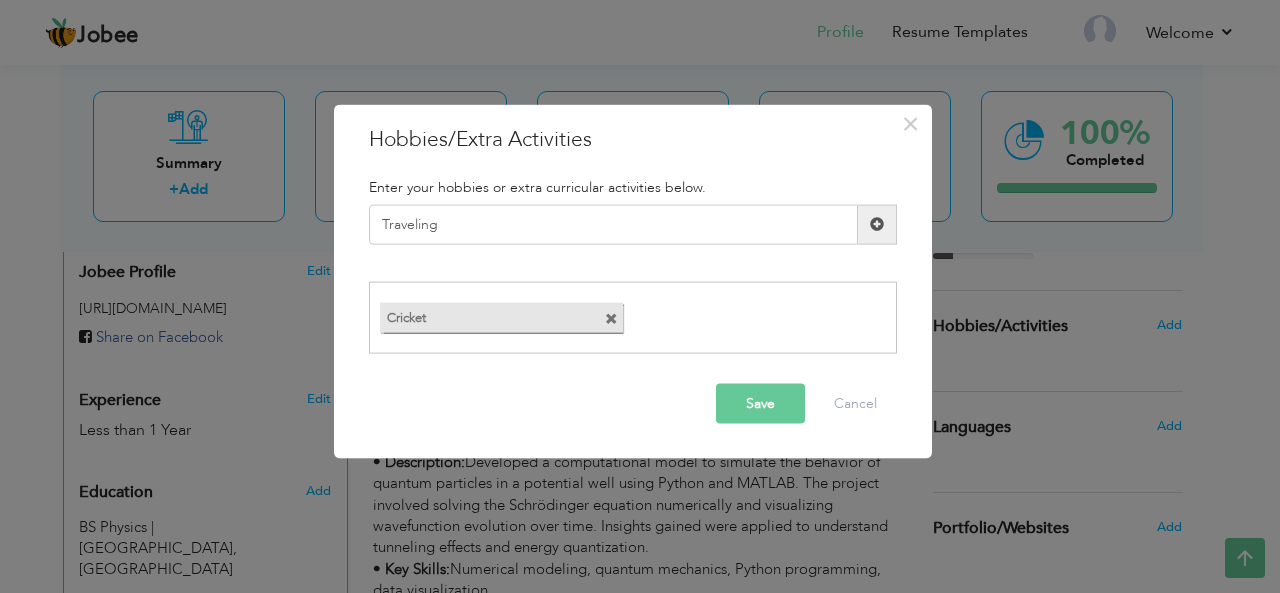 click at bounding box center [877, 224] 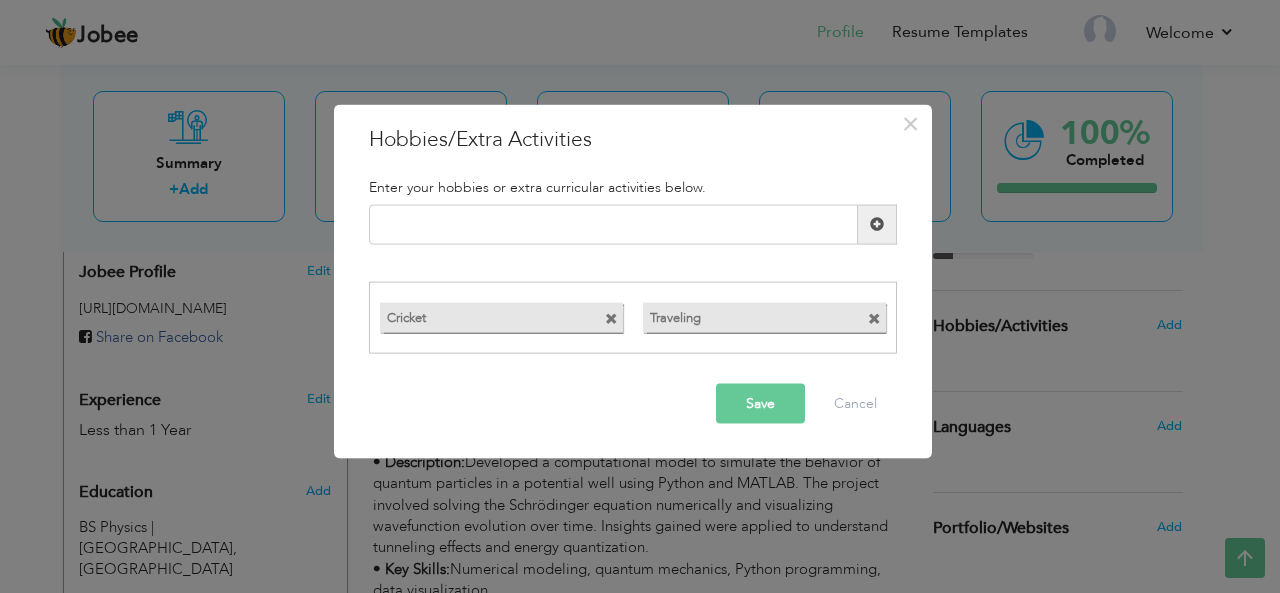 click on "Save" at bounding box center [760, 404] 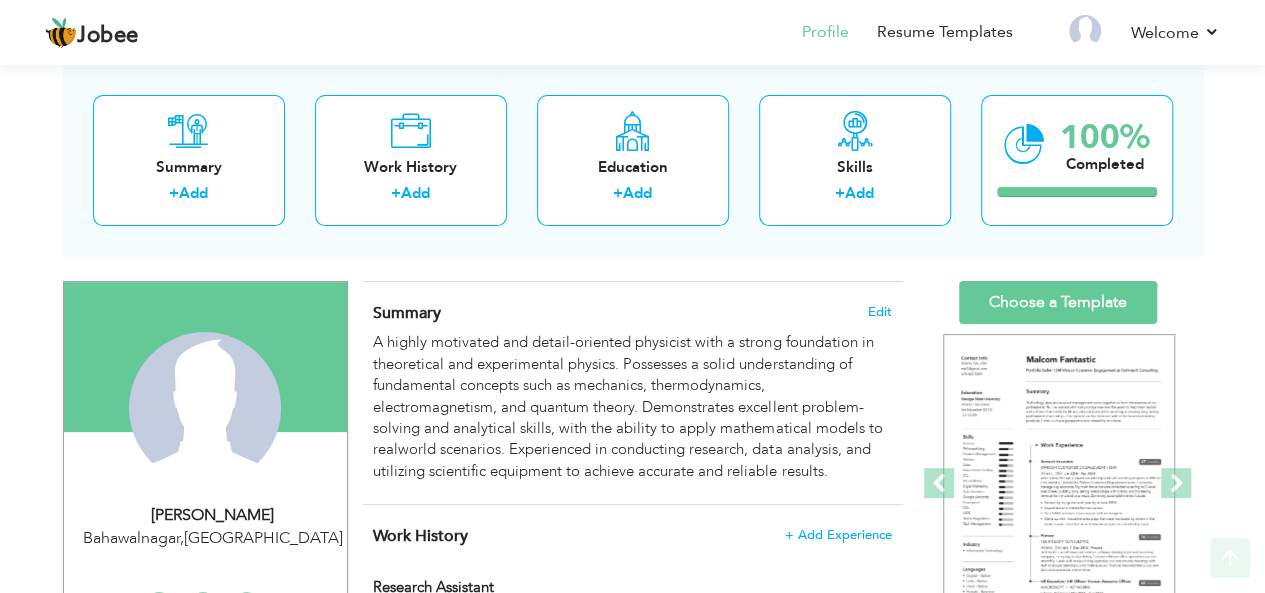 scroll, scrollTop: 107, scrollLeft: 0, axis: vertical 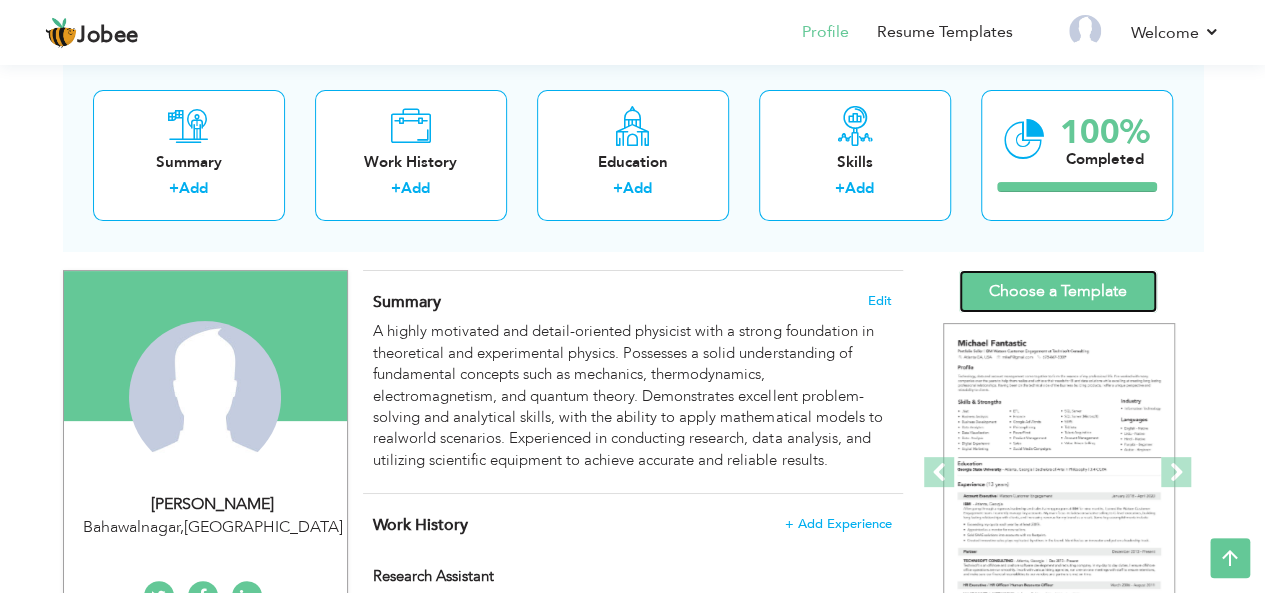 click on "Choose a Template" at bounding box center [1058, 291] 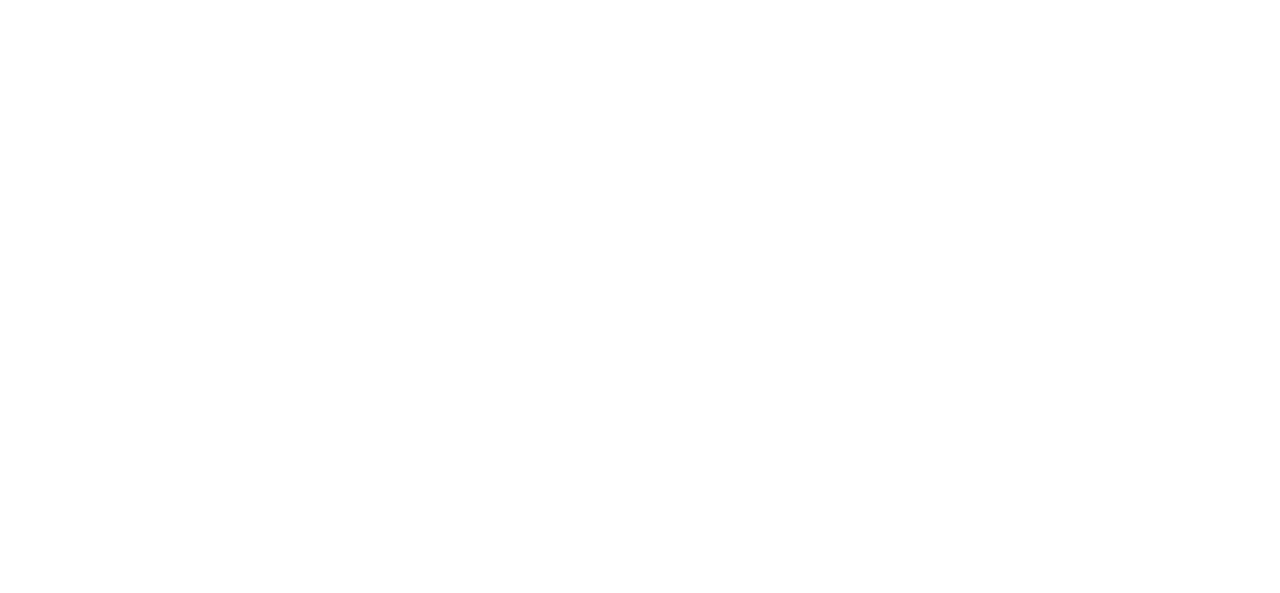 scroll, scrollTop: 0, scrollLeft: 0, axis: both 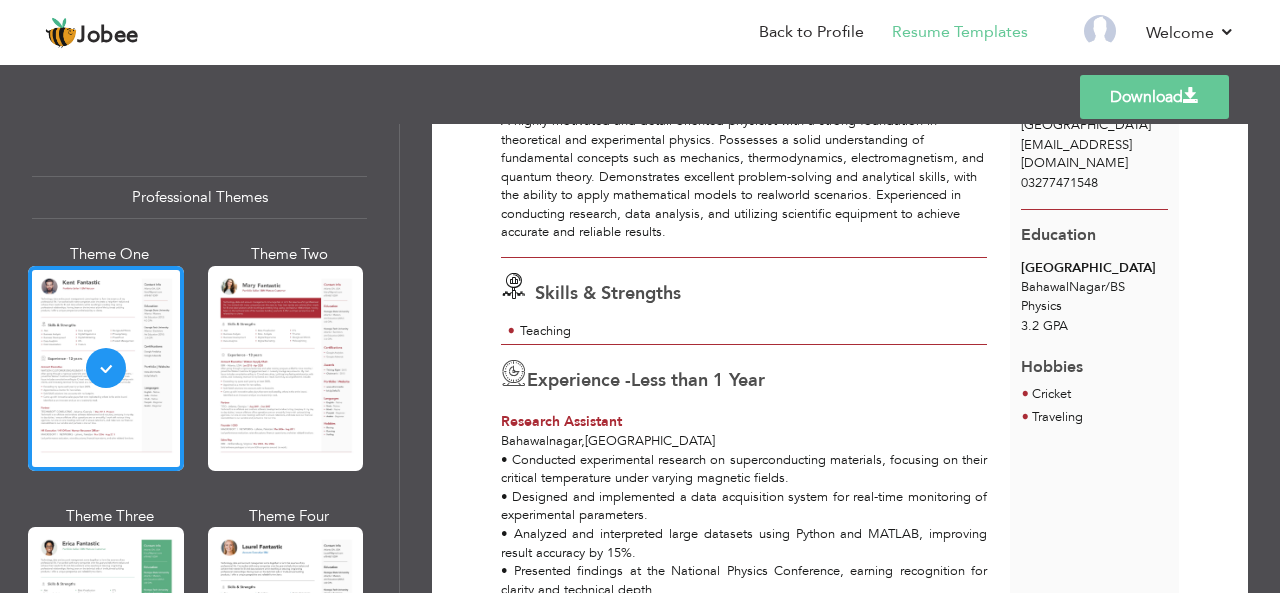click on "Download" at bounding box center (1154, 97) 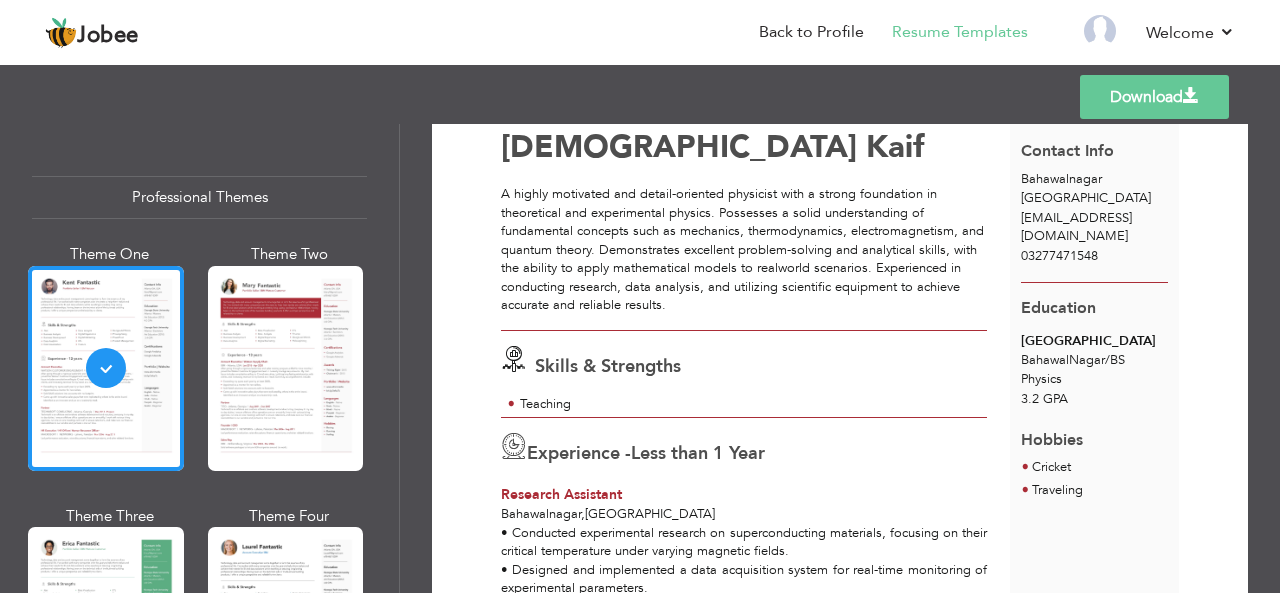 scroll, scrollTop: 63, scrollLeft: 0, axis: vertical 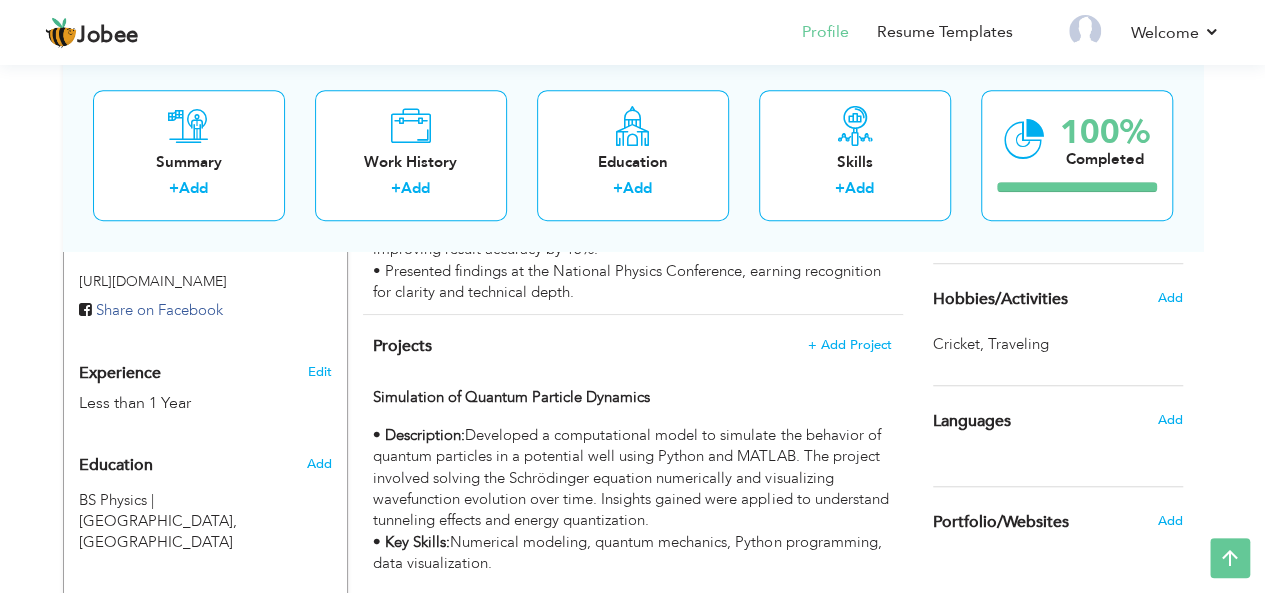 click on "Languages" at bounding box center [1034, 421] 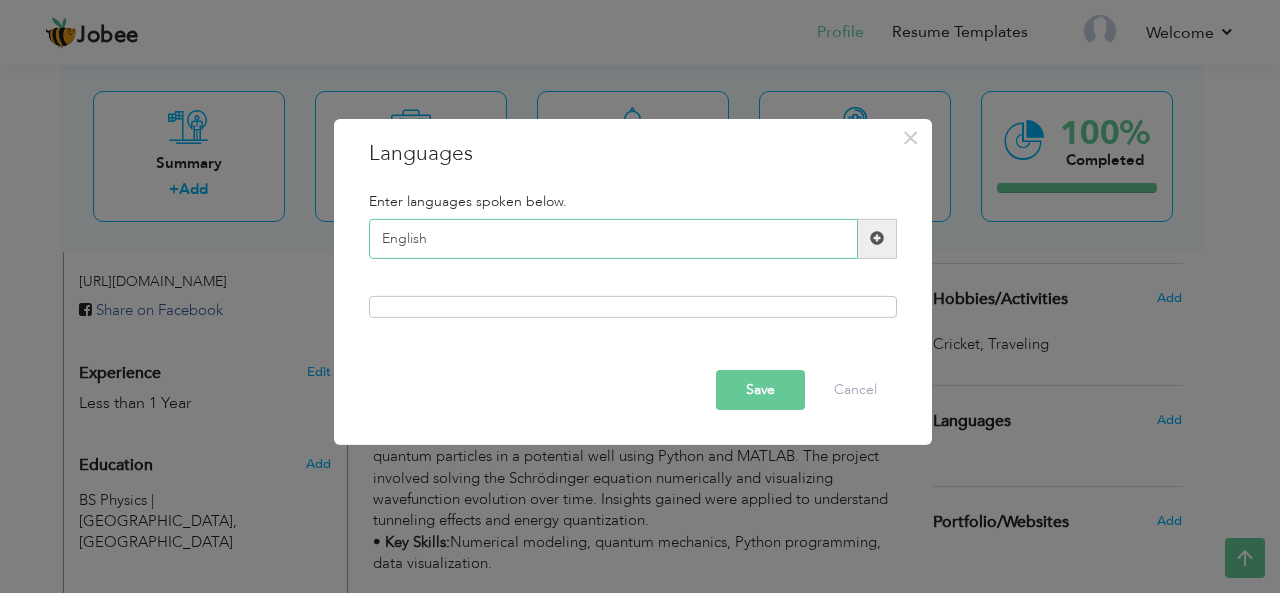 type on "English" 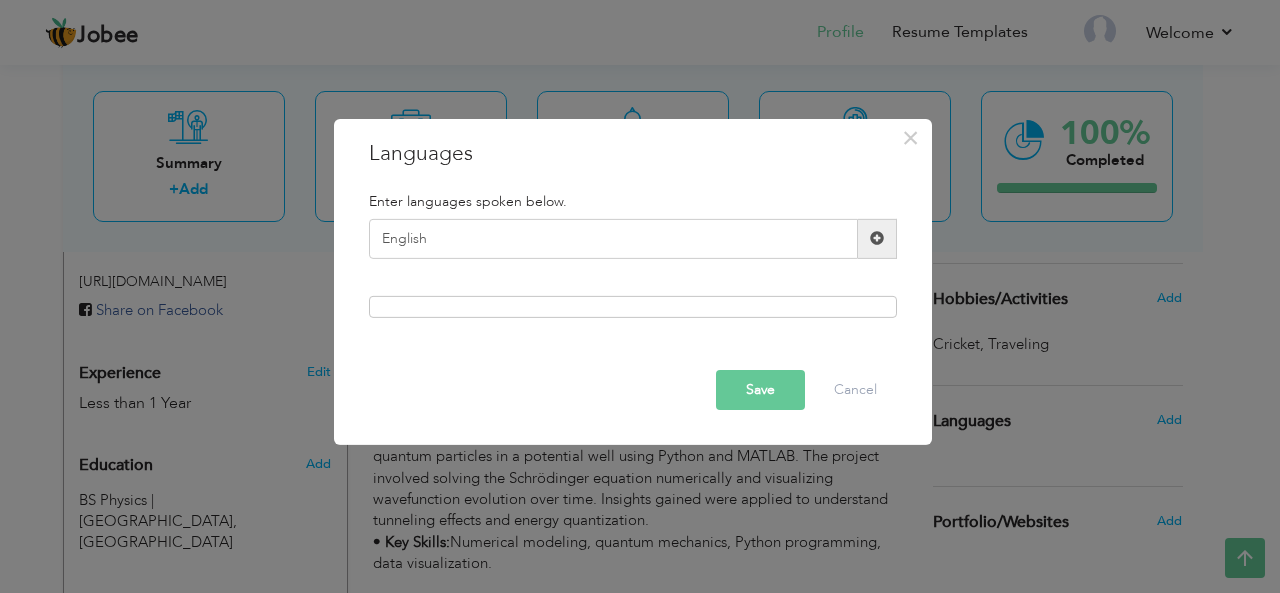 click at bounding box center (877, 238) 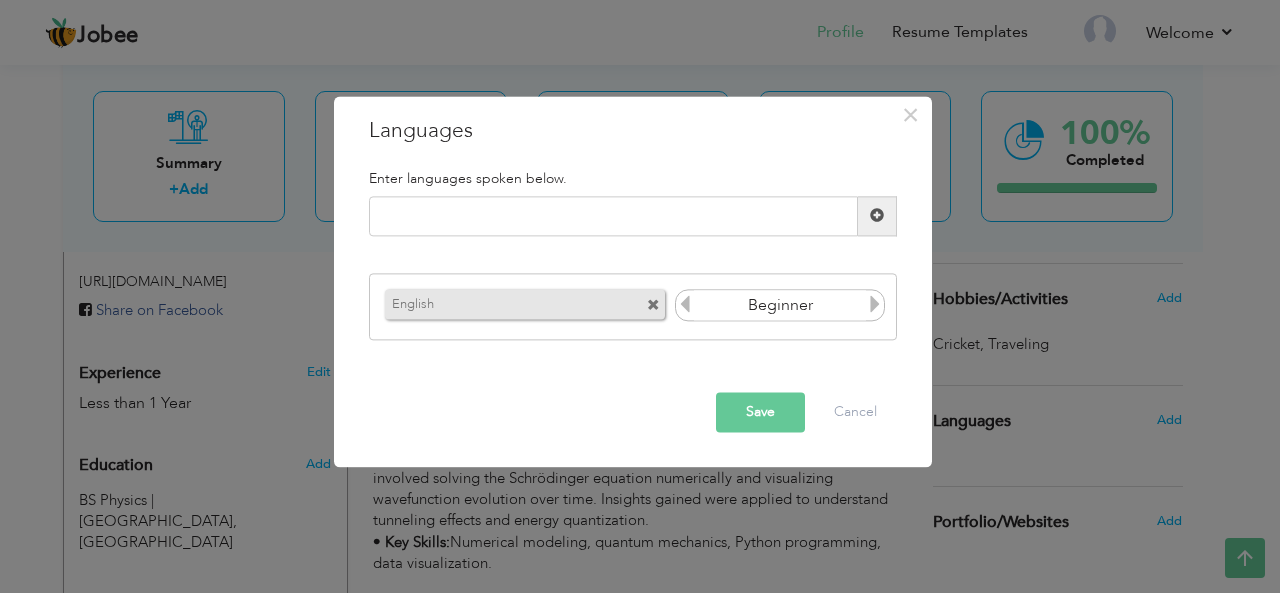click at bounding box center (875, 305) 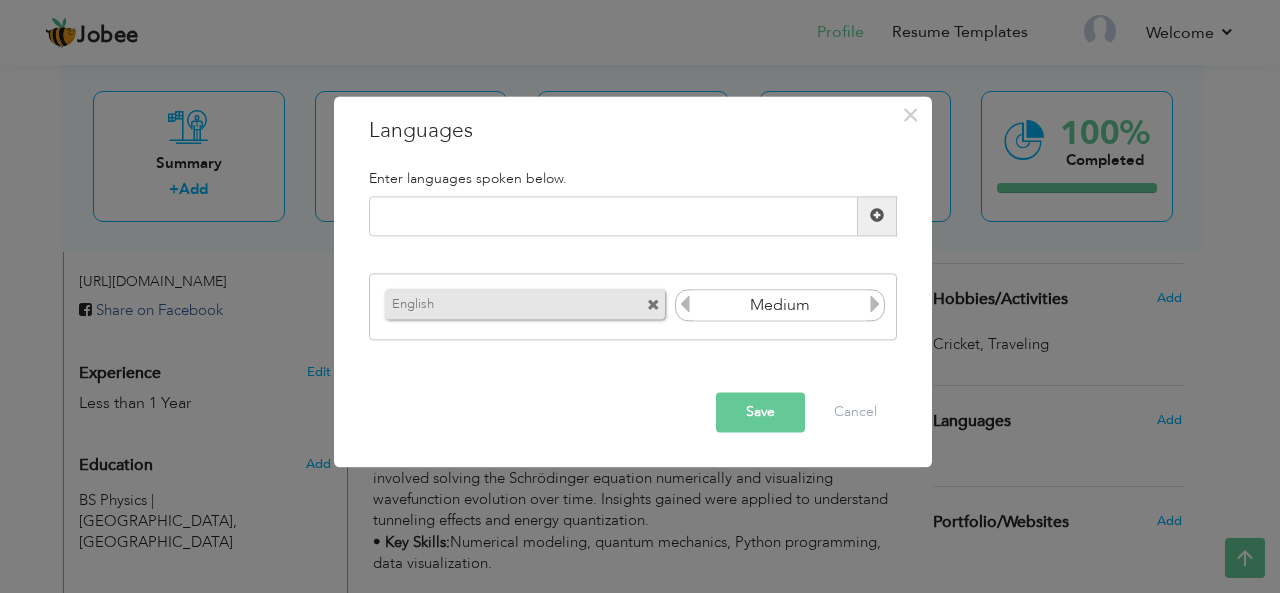 click at bounding box center [875, 305] 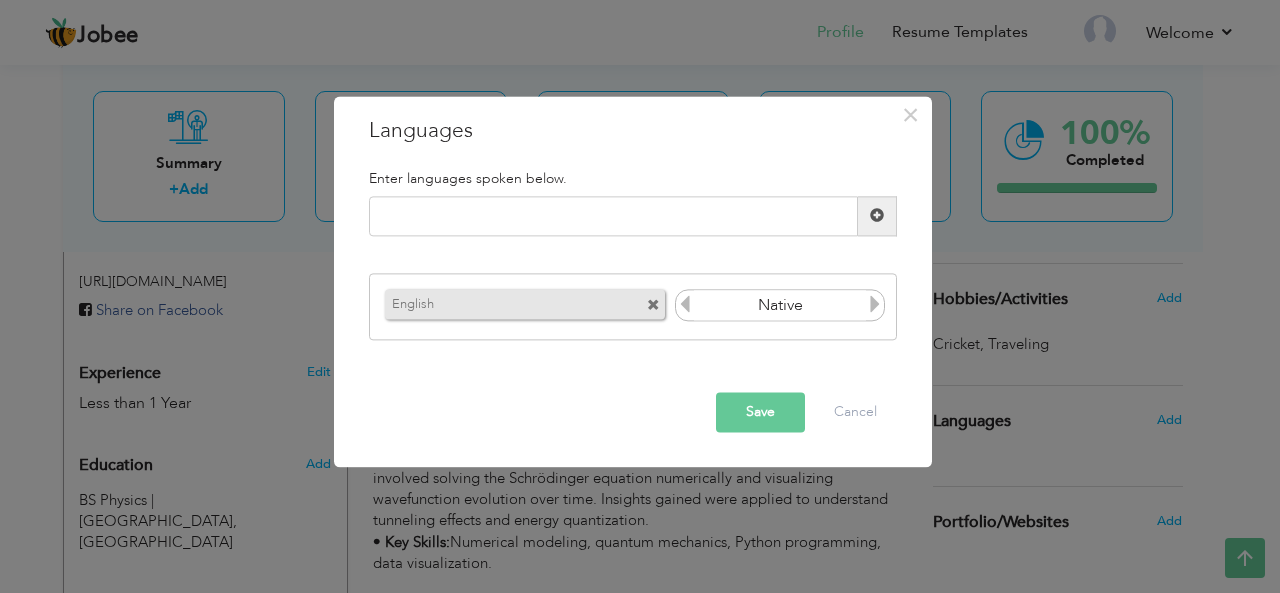 click at bounding box center [875, 305] 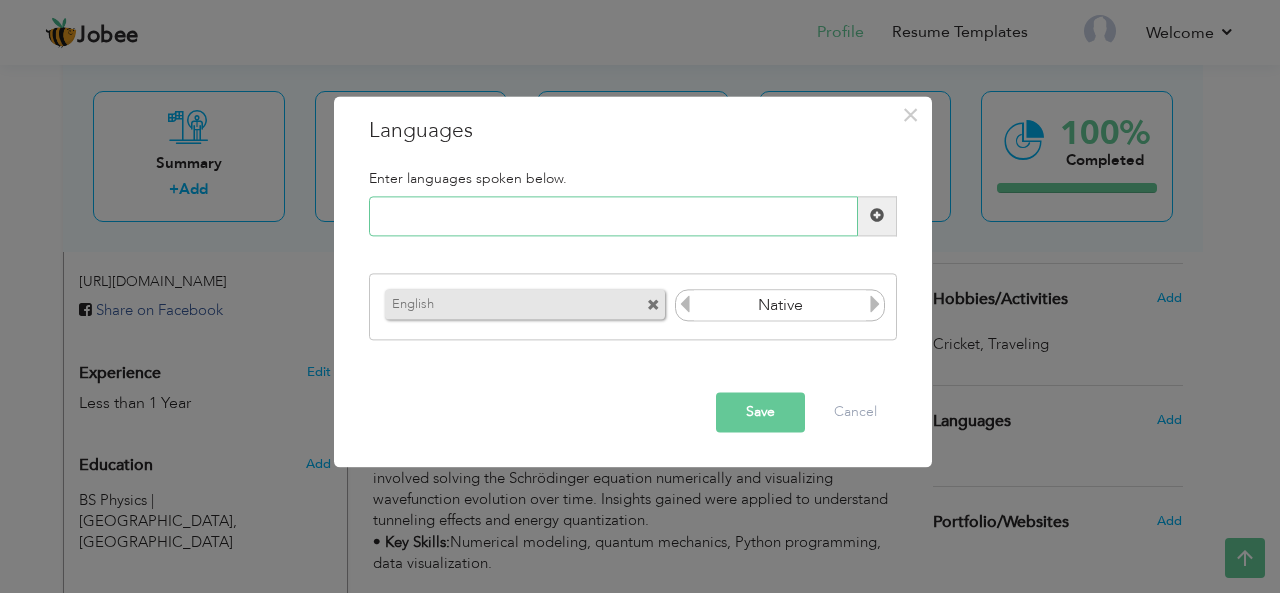 click at bounding box center [613, 216] 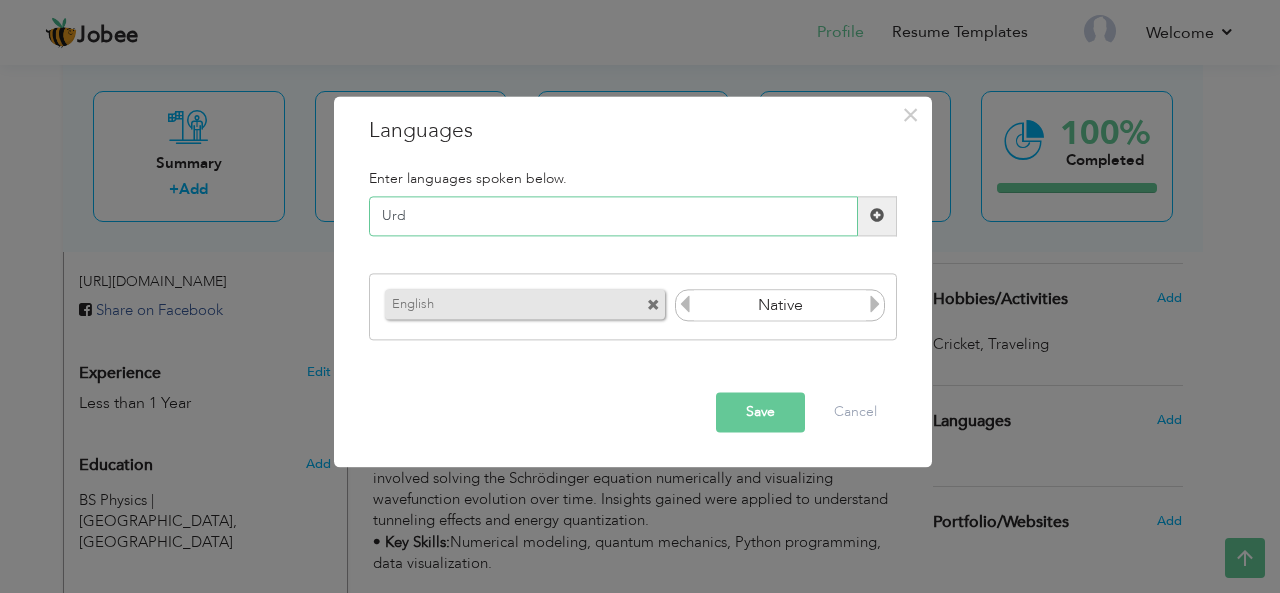 type on "Urdu" 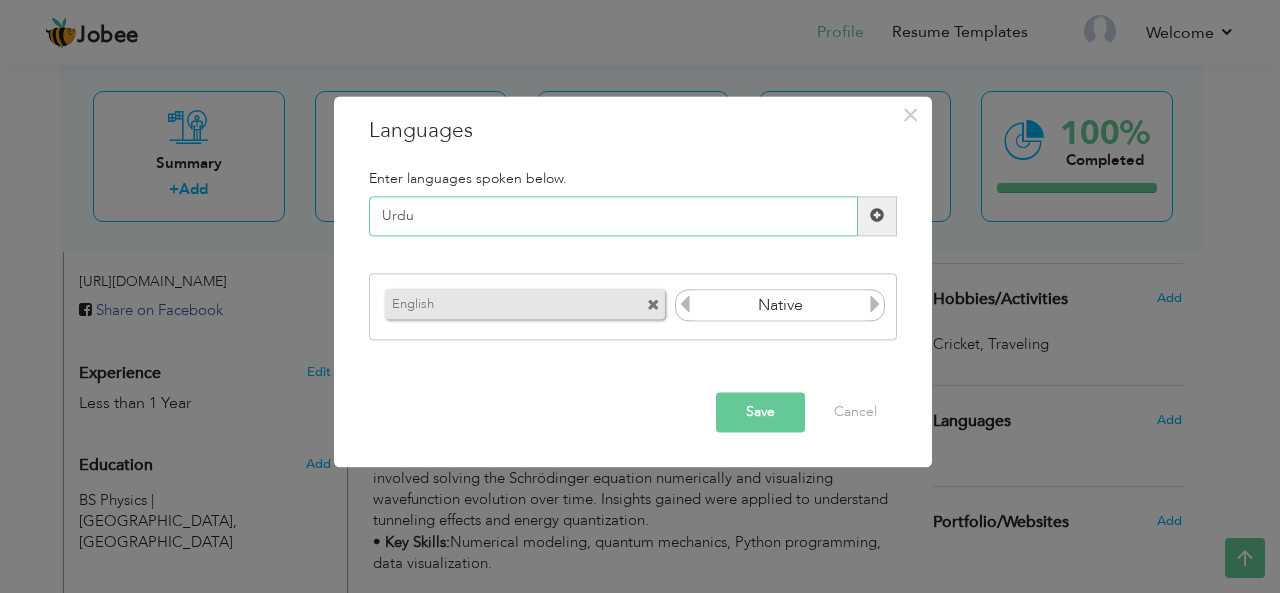 type 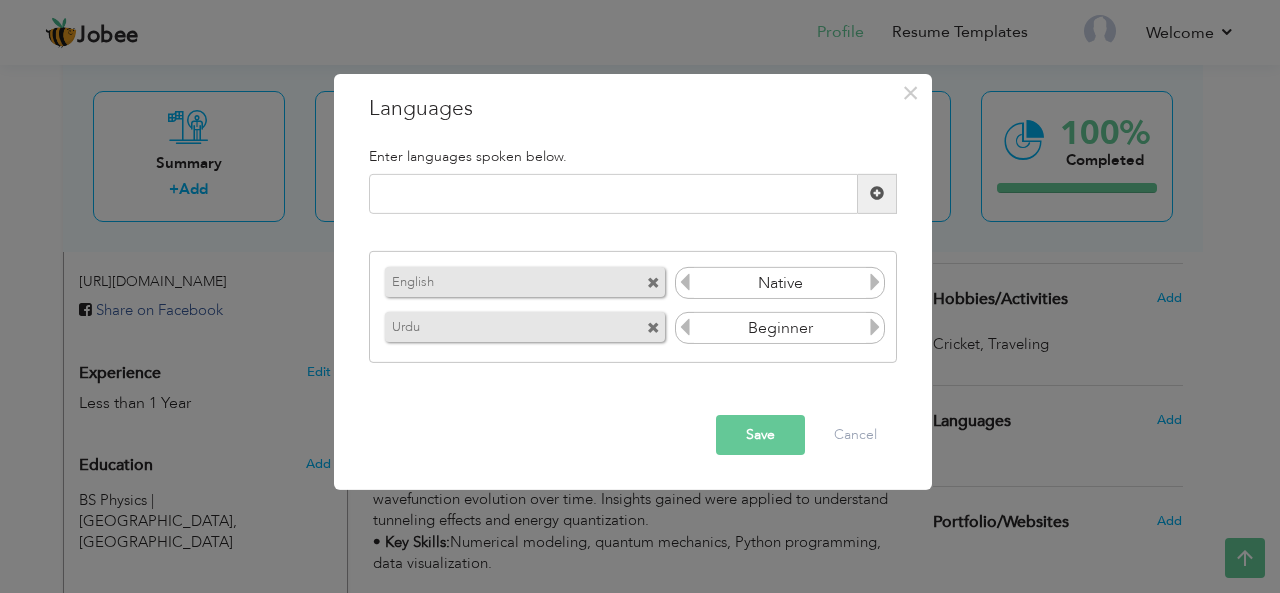 click at bounding box center [875, 327] 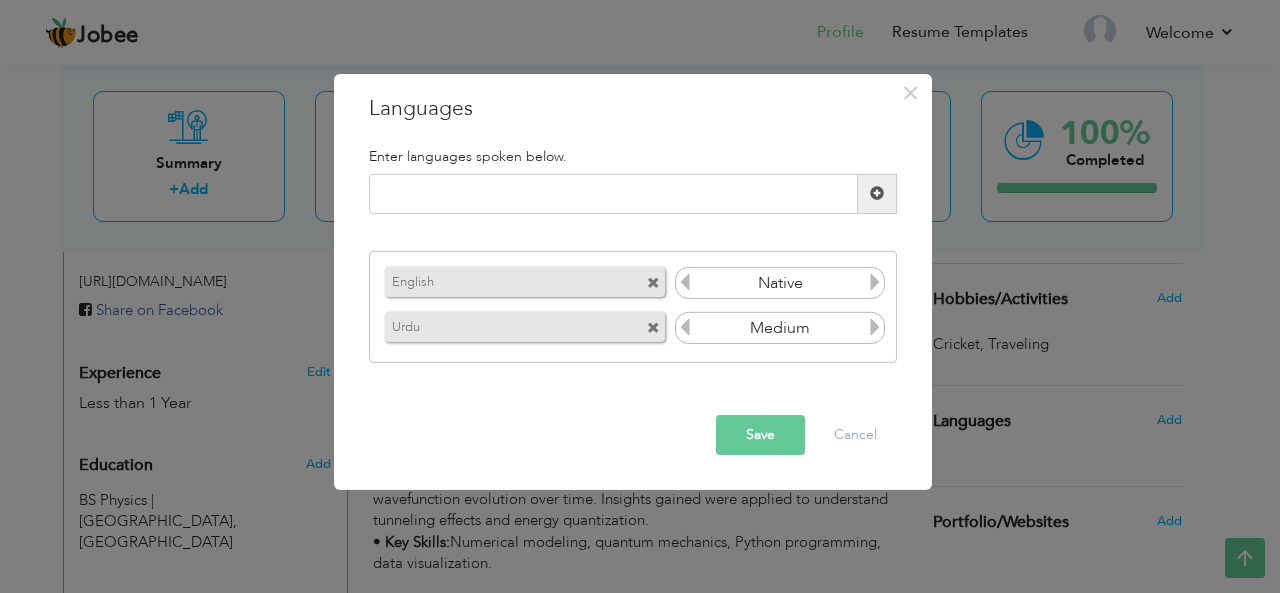 click at bounding box center (875, 327) 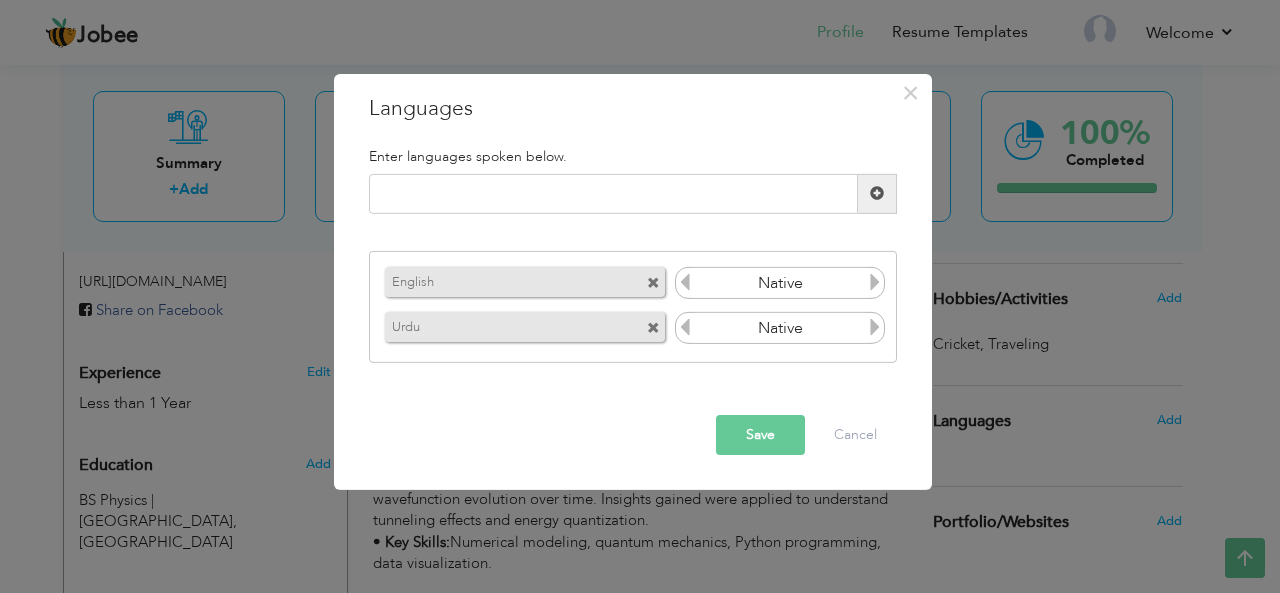 click at bounding box center (875, 327) 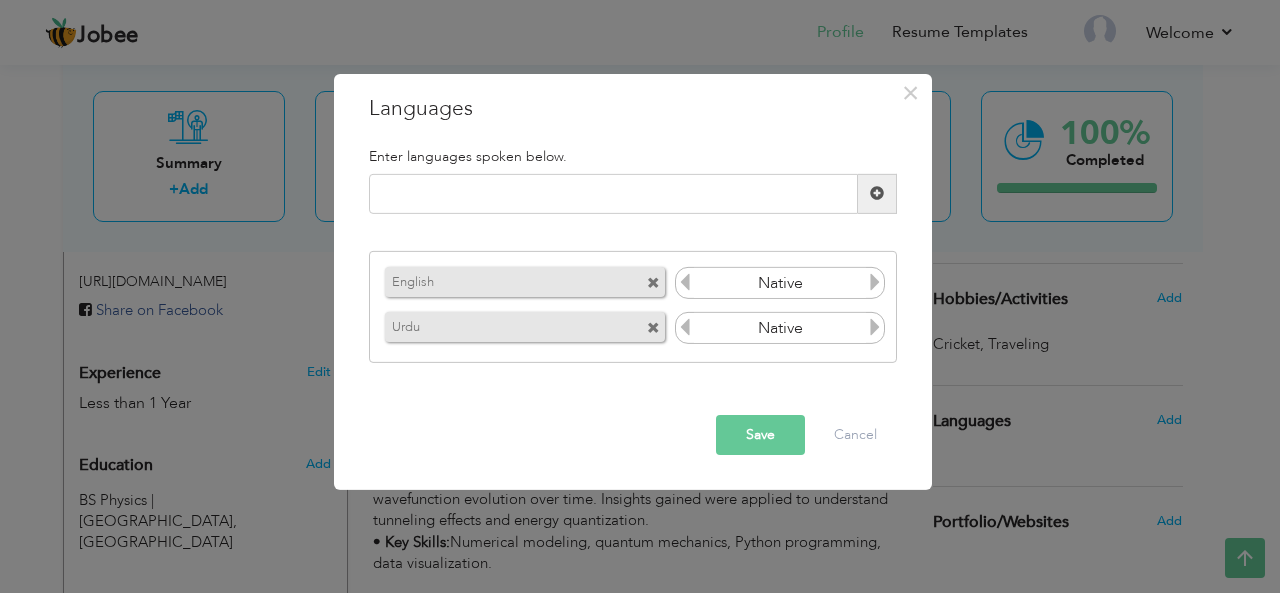 drag, startPoint x: 869, startPoint y: 327, endPoint x: 772, endPoint y: 423, distance: 136.47343 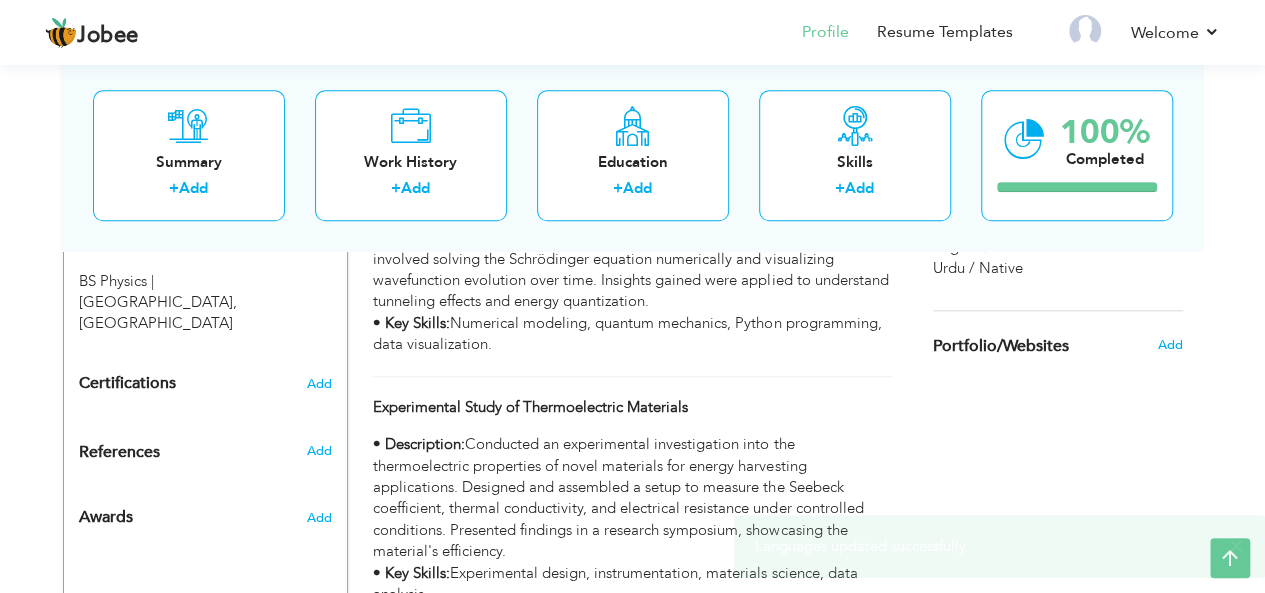 scroll, scrollTop: 908, scrollLeft: 0, axis: vertical 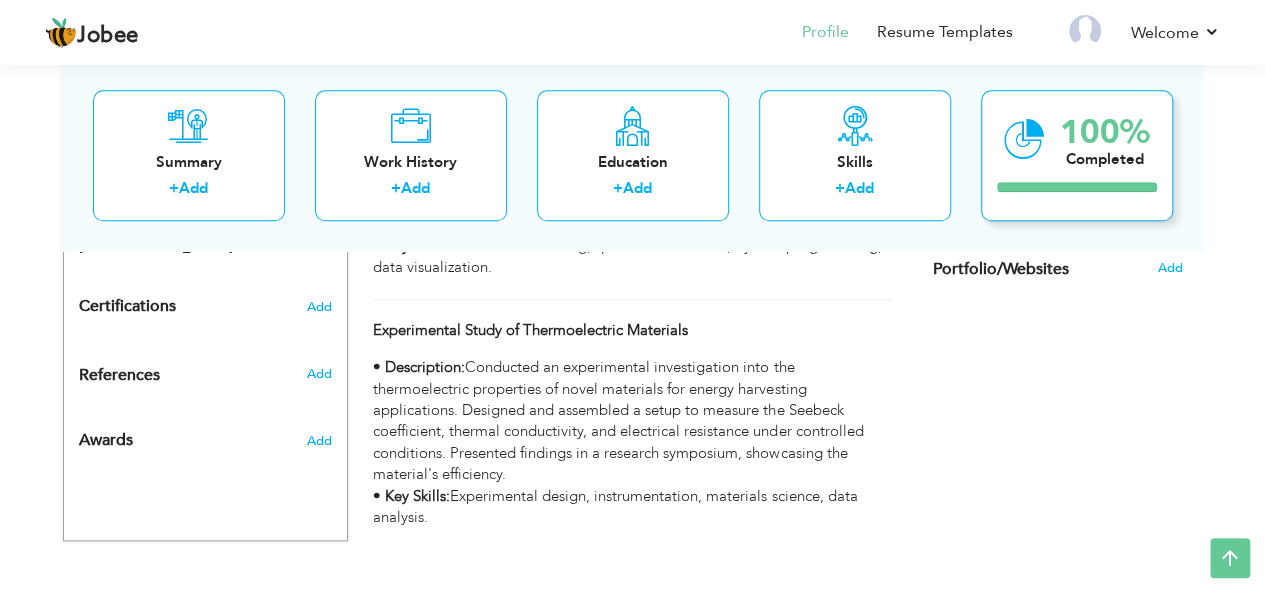click on "Completed" at bounding box center (1105, 159) 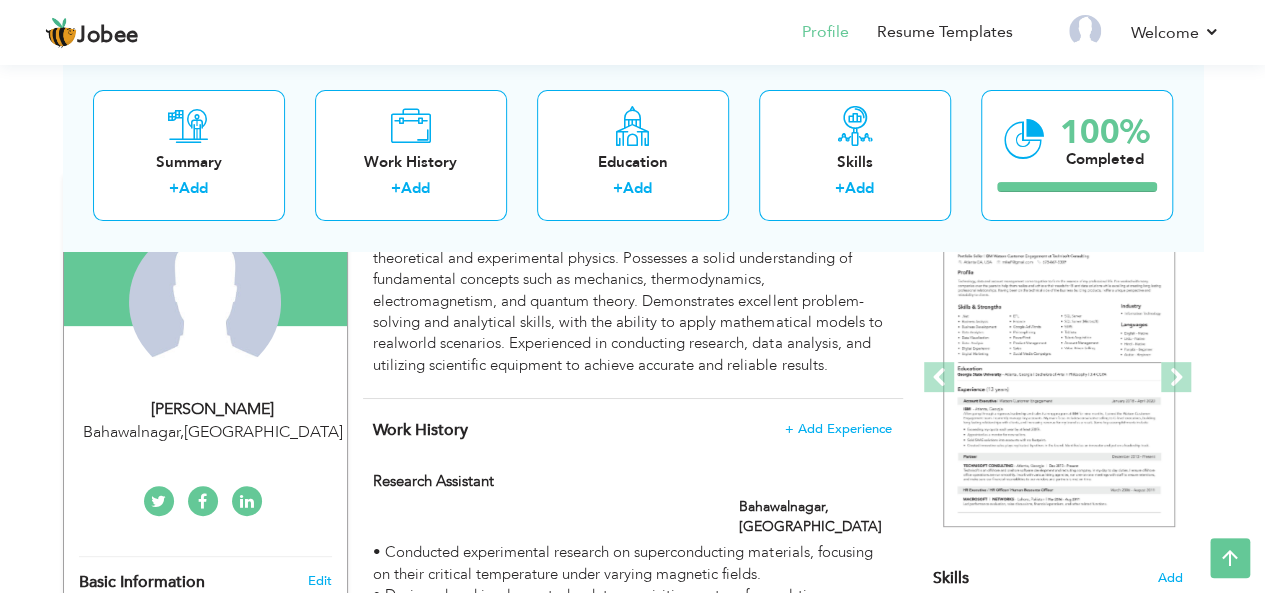 scroll, scrollTop: 0, scrollLeft: 0, axis: both 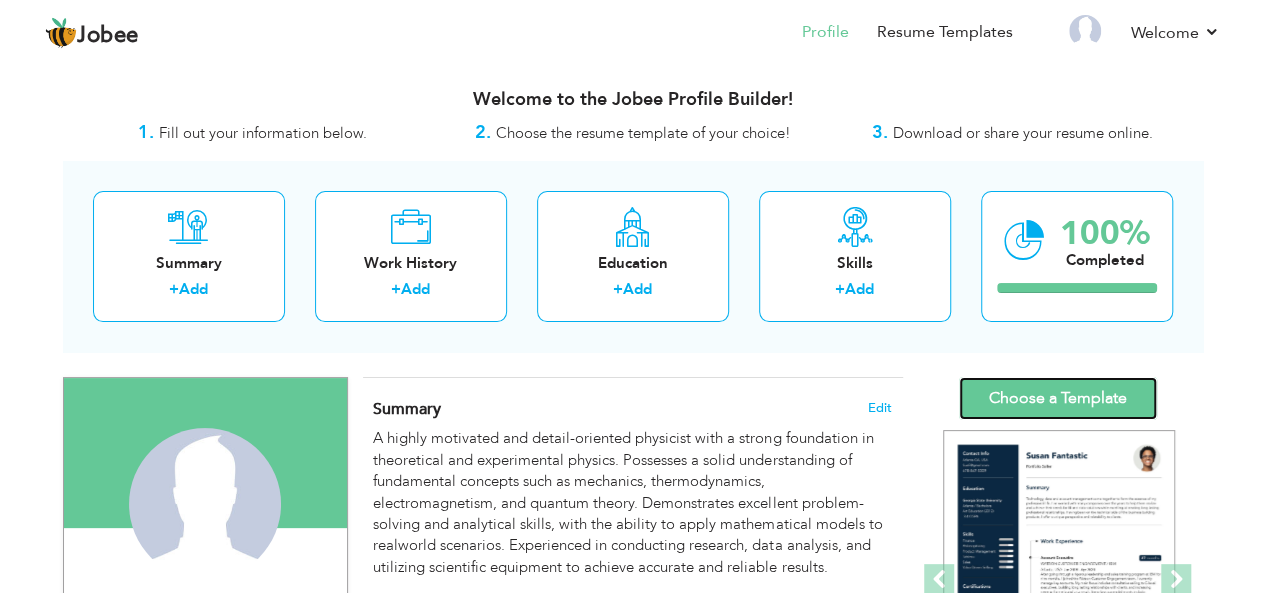 click on "Choose a Template" at bounding box center (1058, 398) 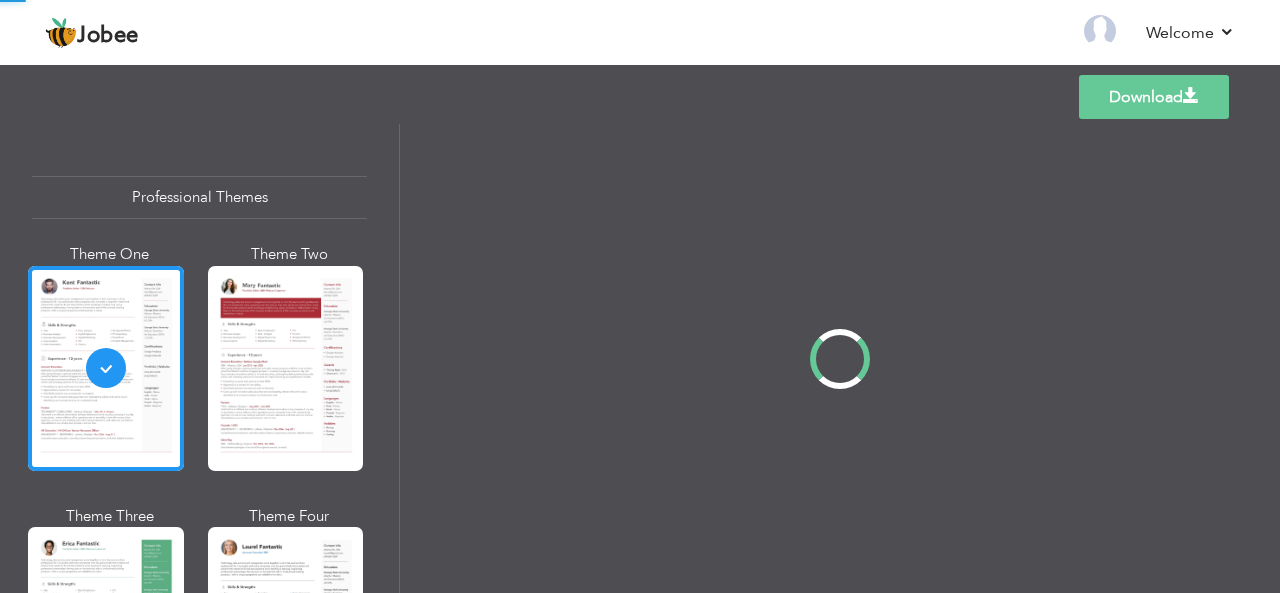 scroll, scrollTop: 0, scrollLeft: 0, axis: both 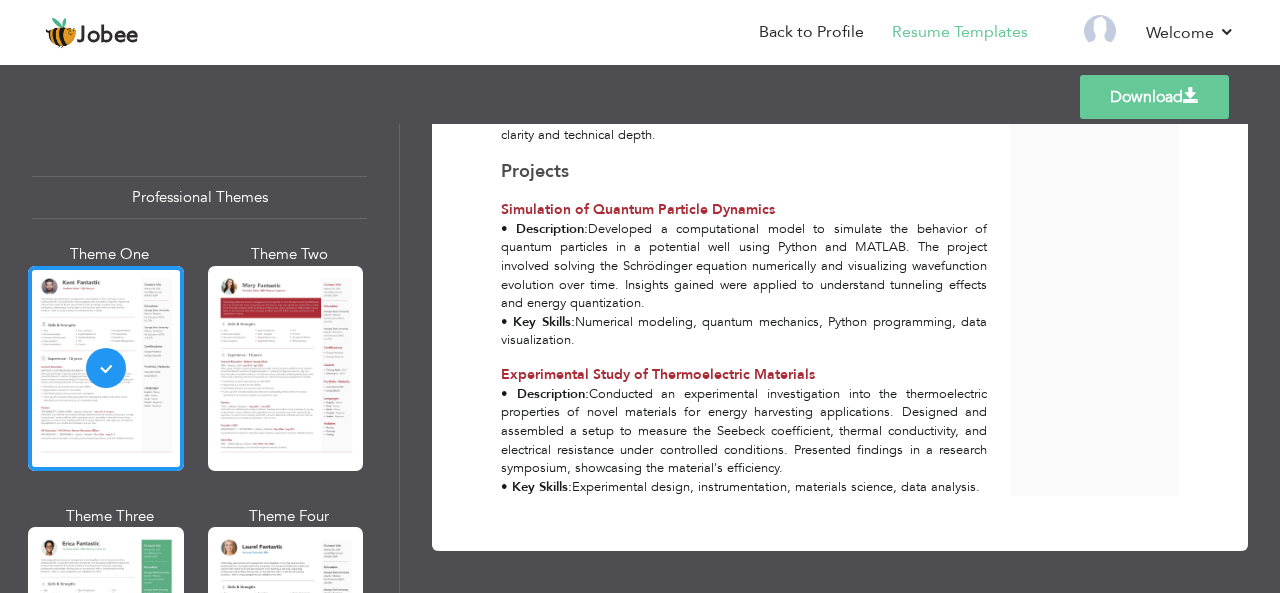 click on "Download" at bounding box center [1154, 97] 